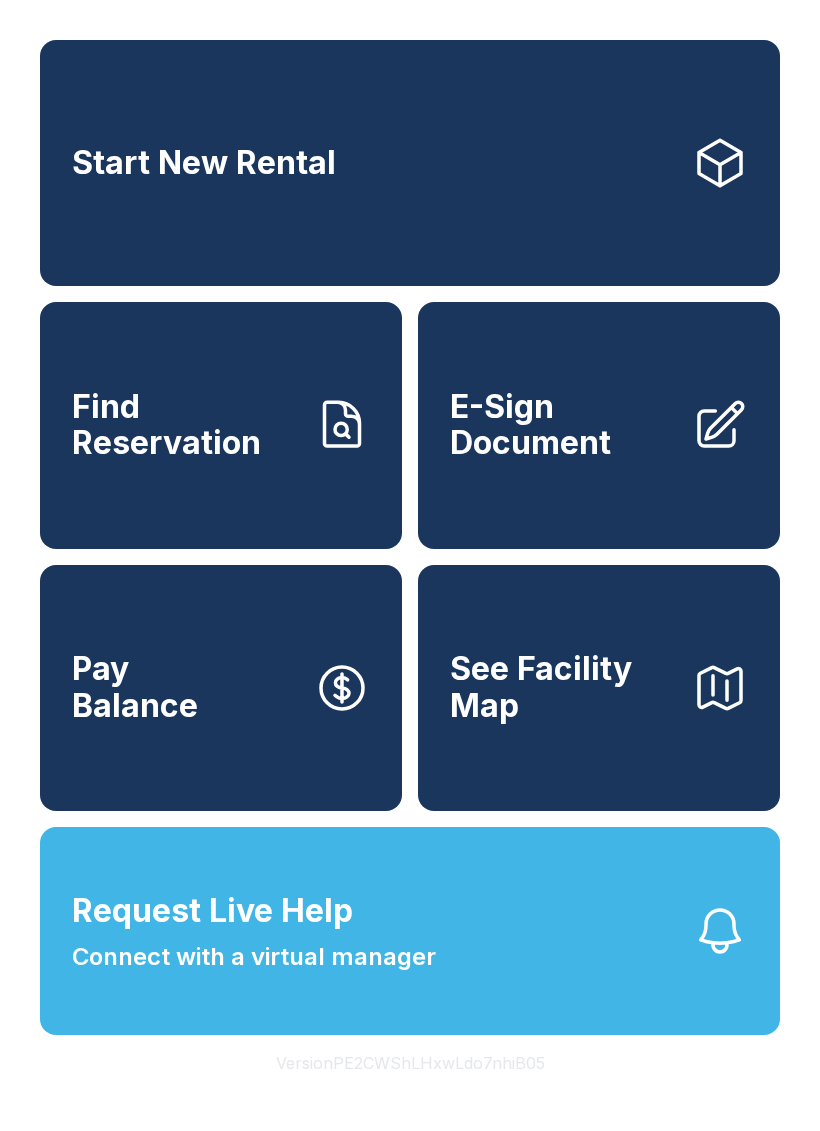 scroll, scrollTop: 0, scrollLeft: 0, axis: both 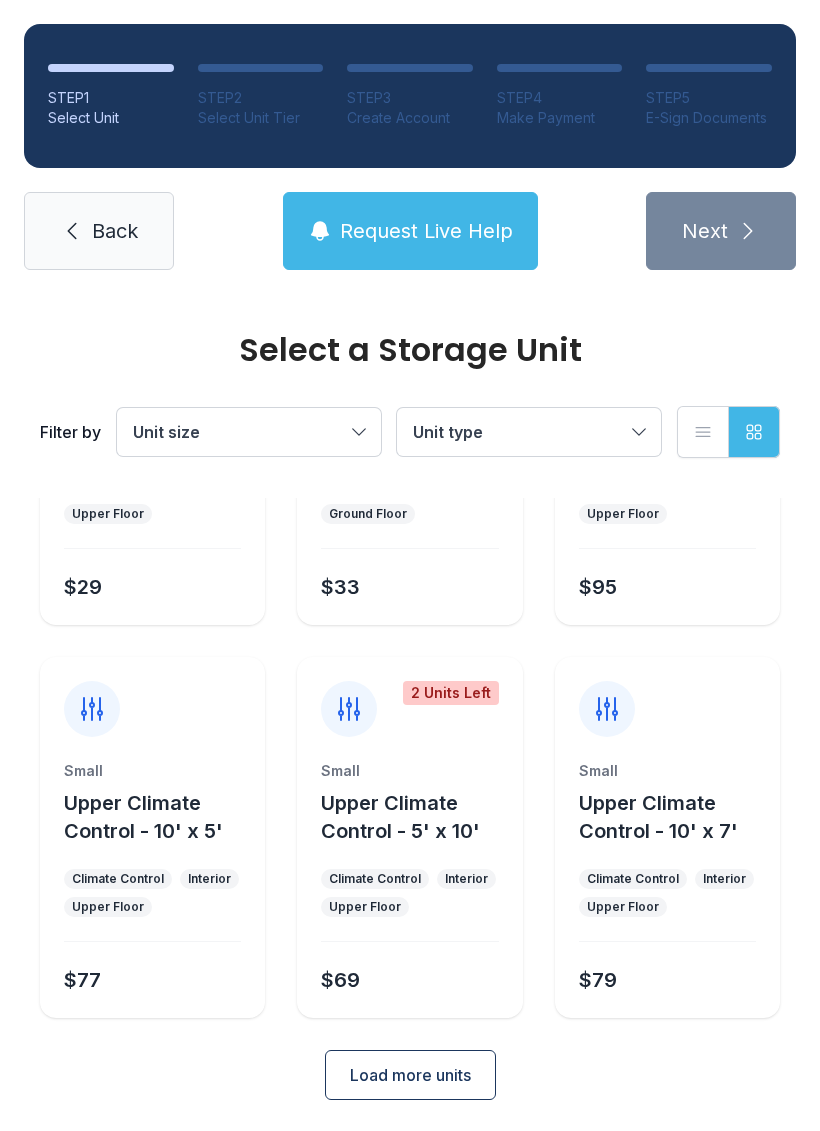 click on "Load more units" at bounding box center [410, 1075] 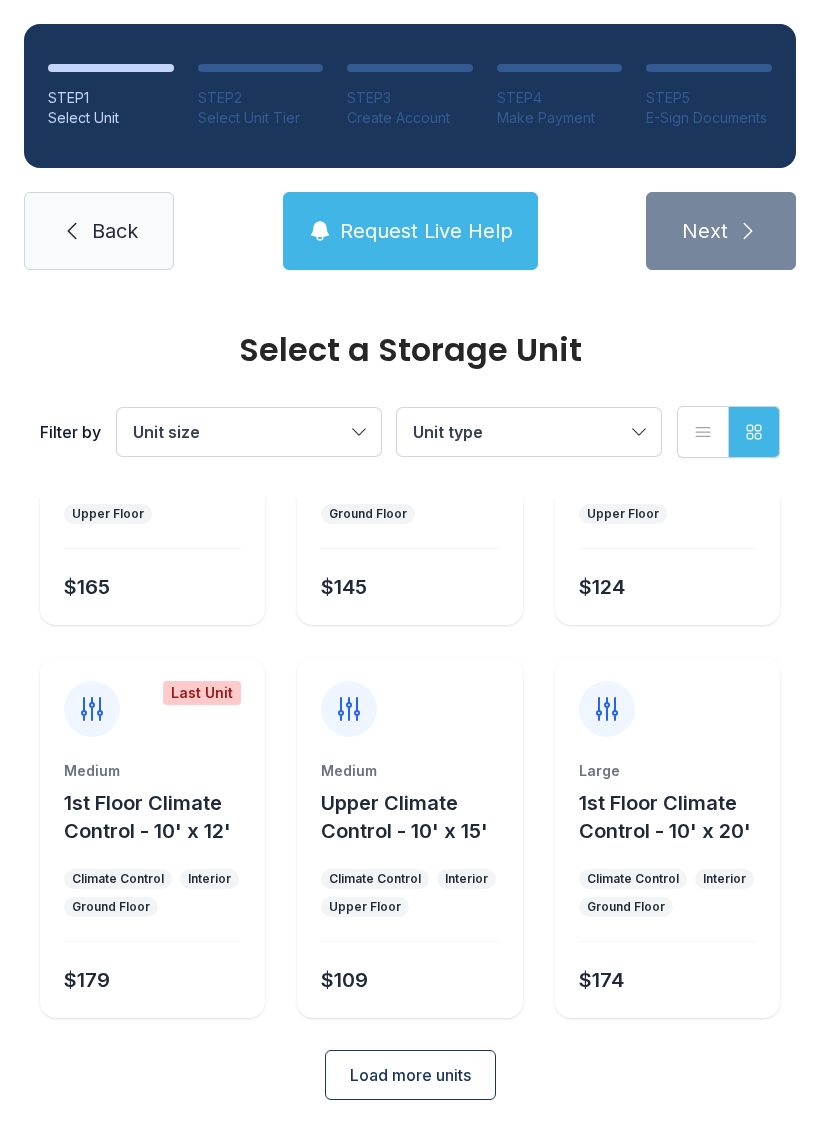 scroll, scrollTop: 1024, scrollLeft: 0, axis: vertical 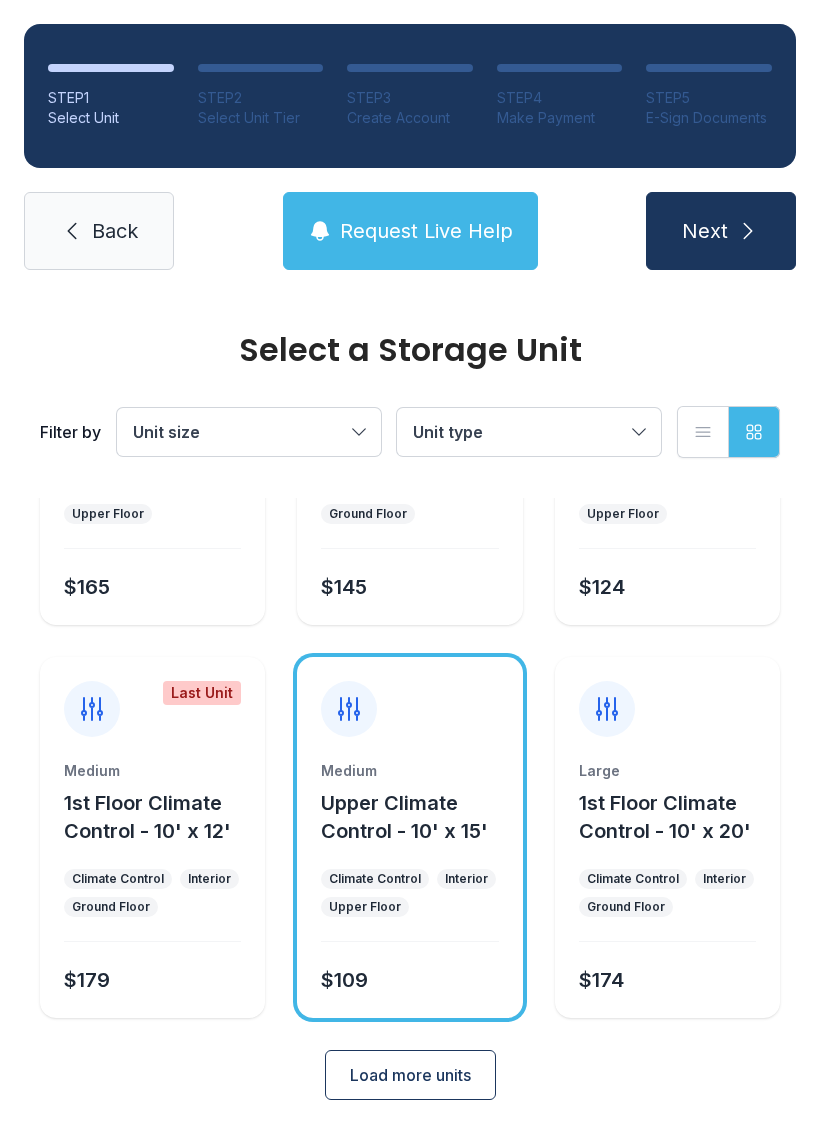 click 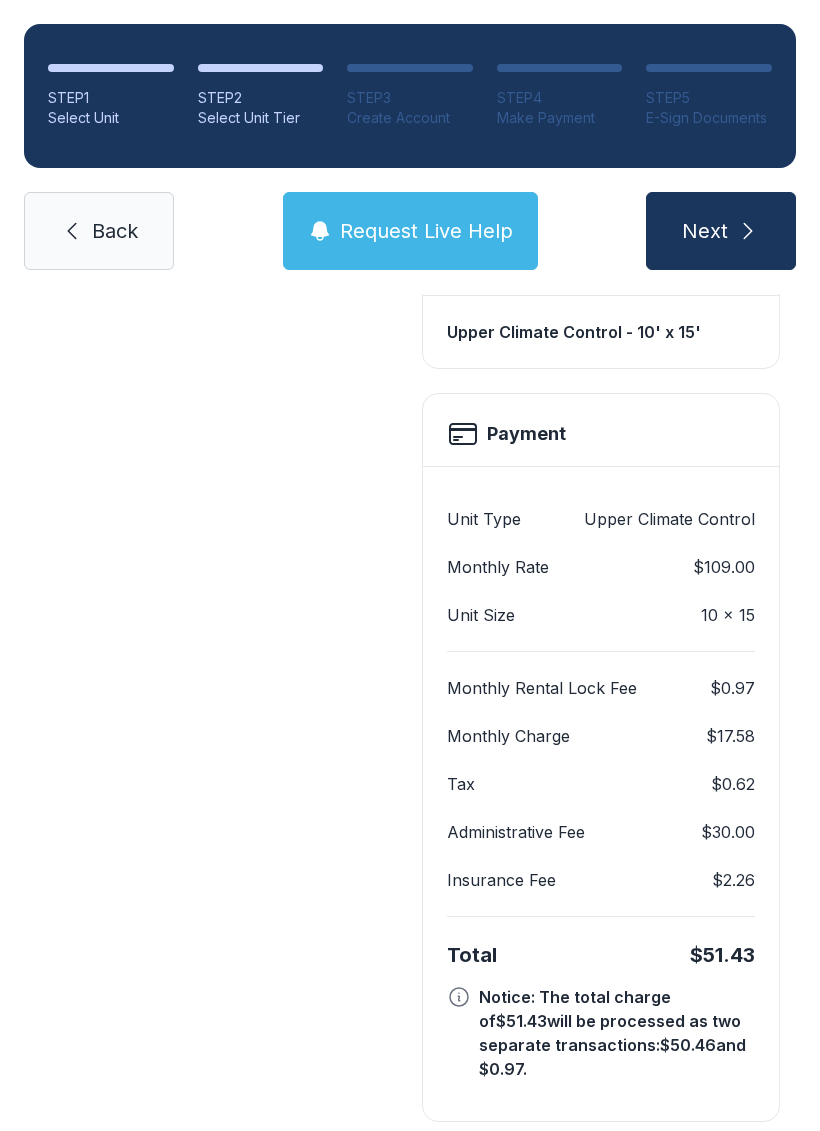 scroll, scrollTop: 617, scrollLeft: 0, axis: vertical 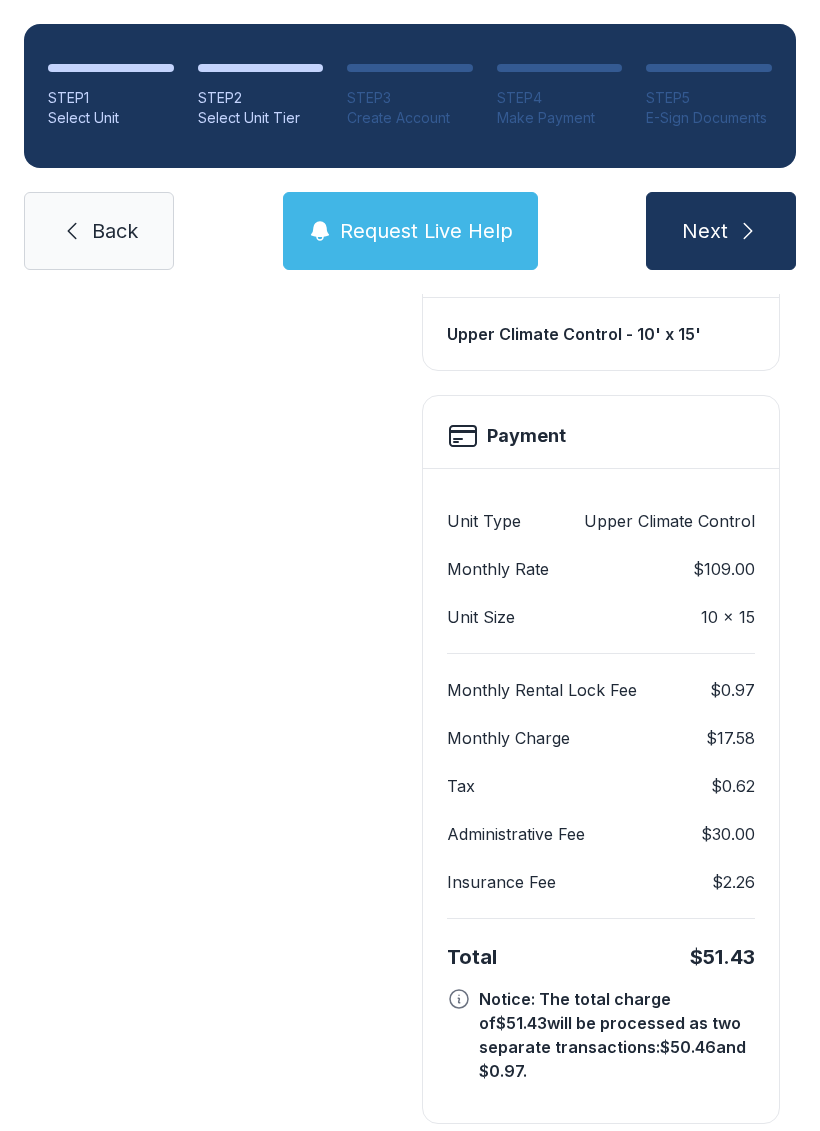 click 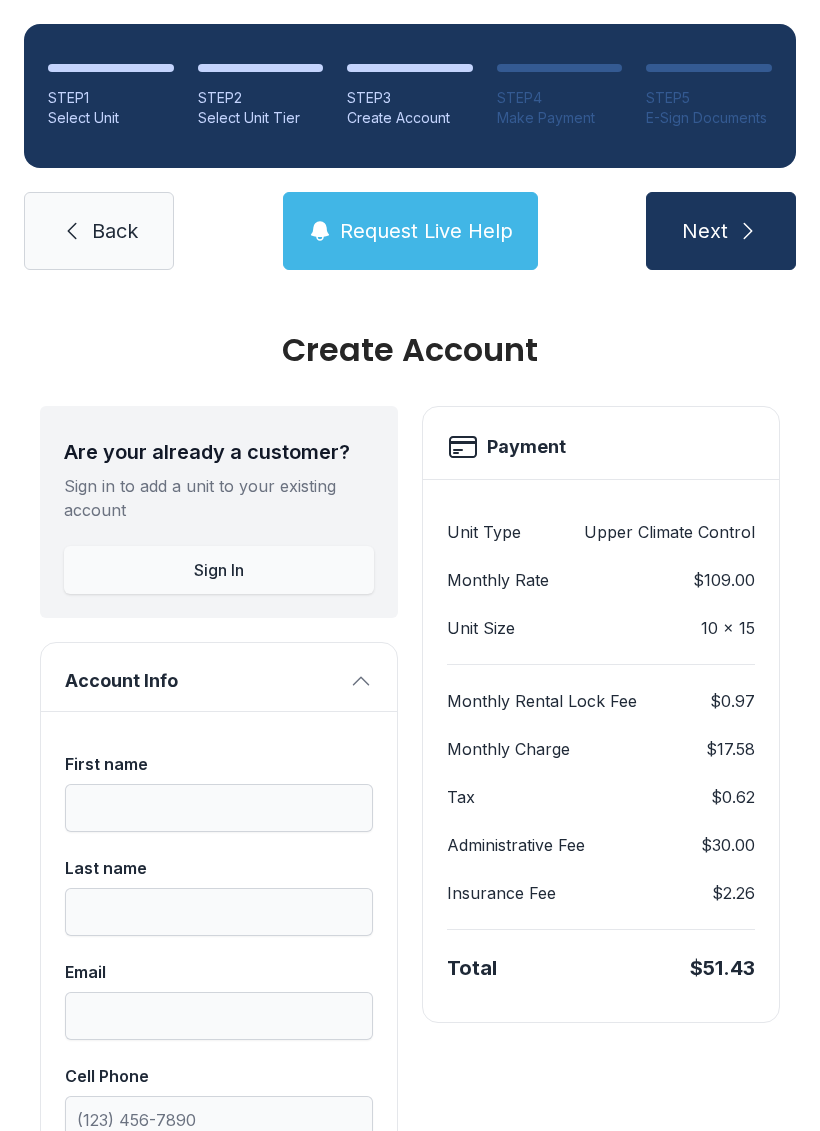 scroll, scrollTop: 0, scrollLeft: 0, axis: both 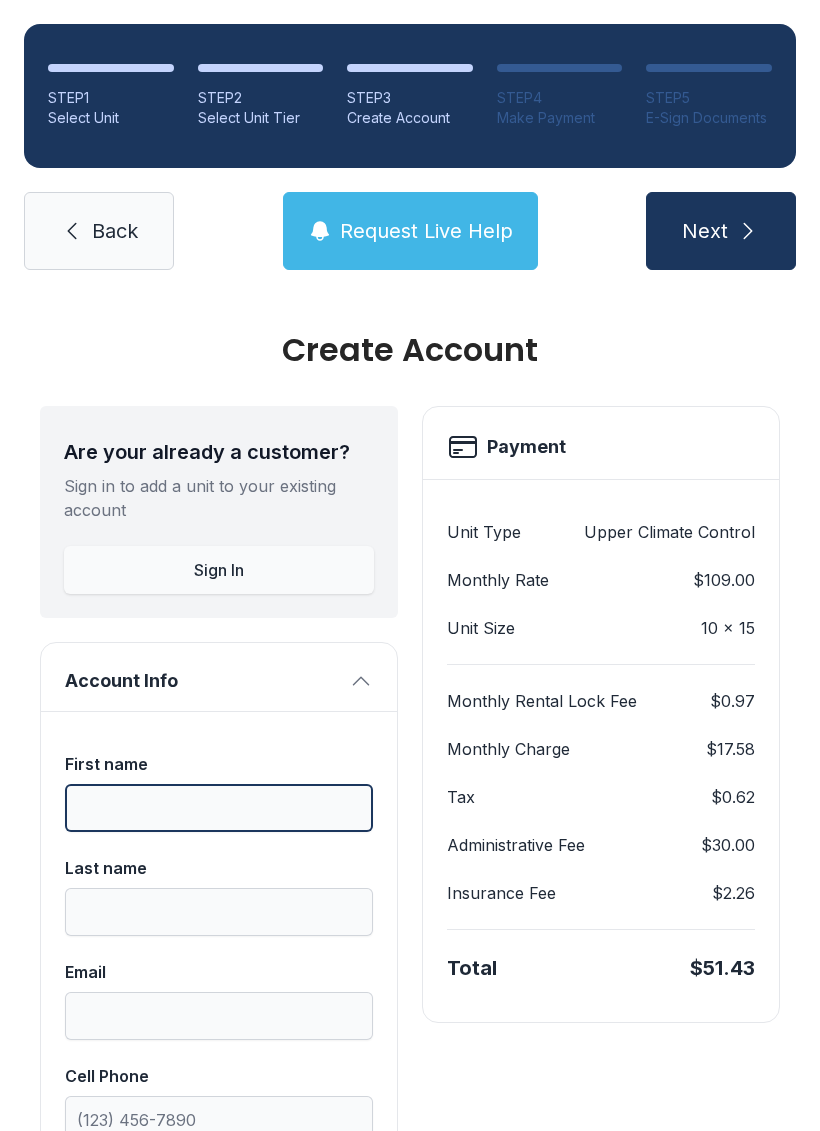 click on "First name" at bounding box center [219, 808] 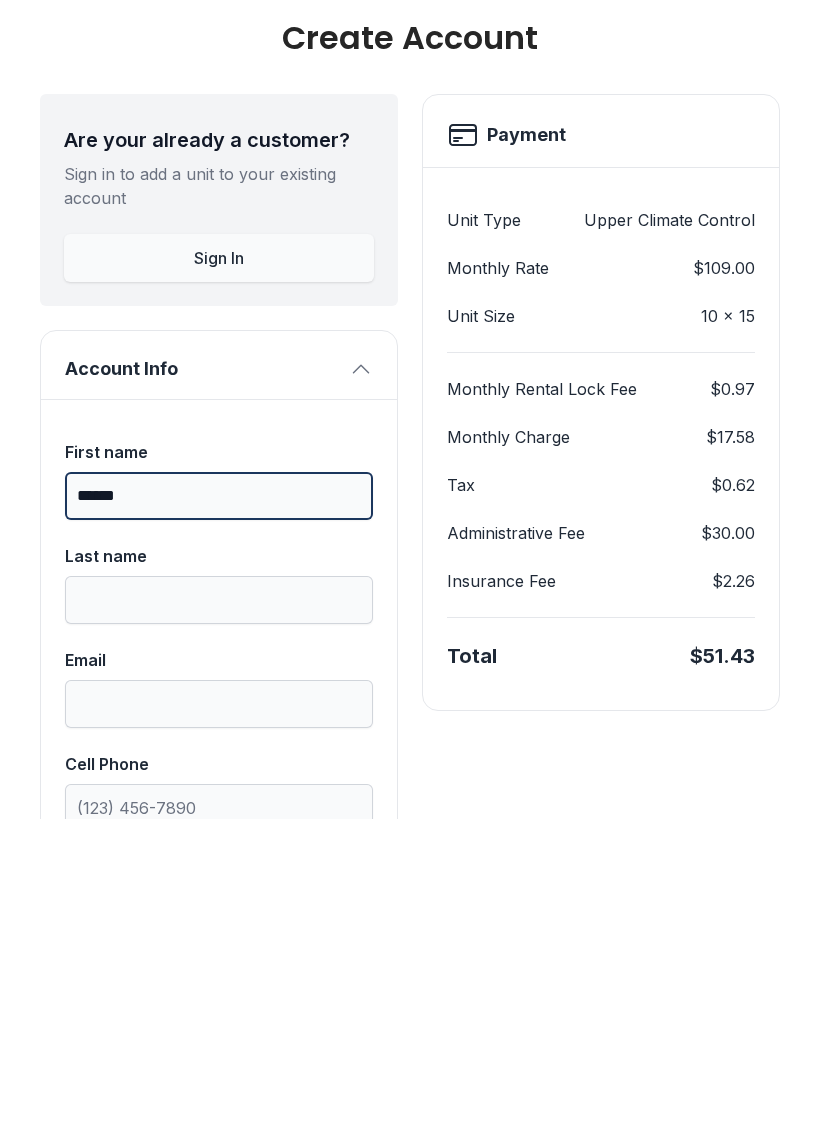 type on "******" 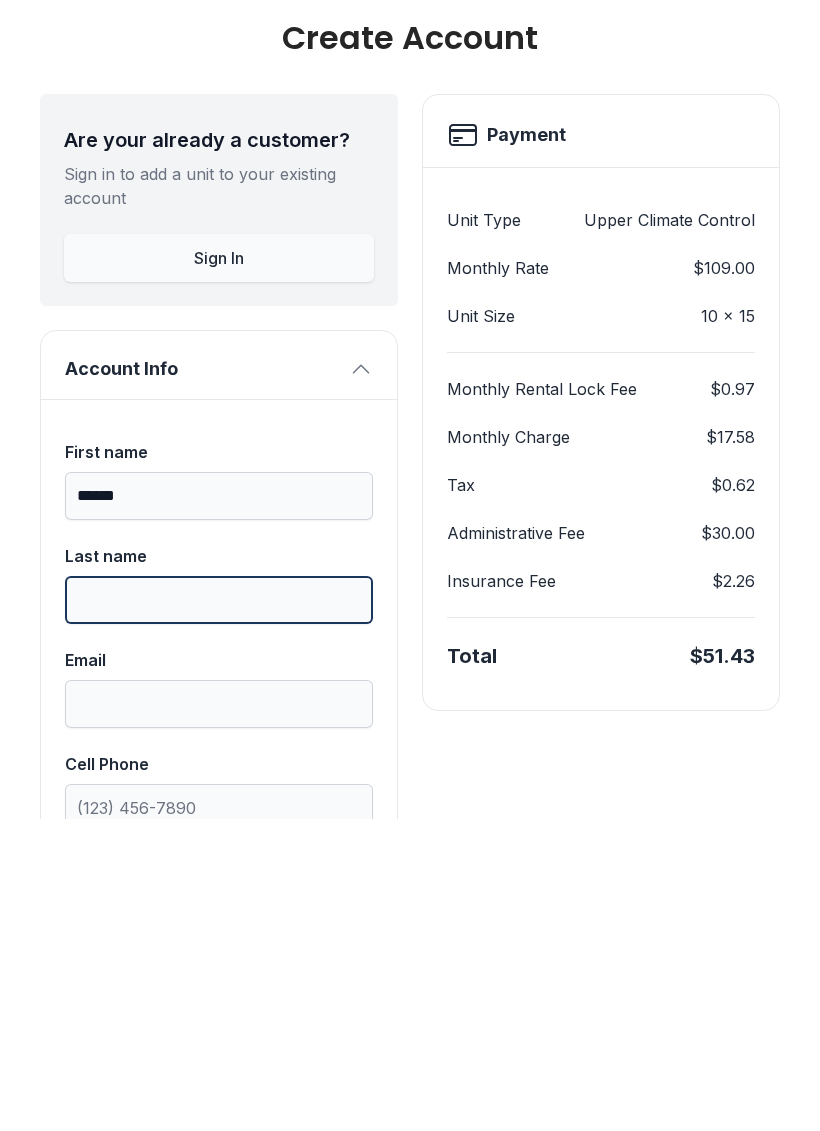 click on "Last name" at bounding box center [219, 912] 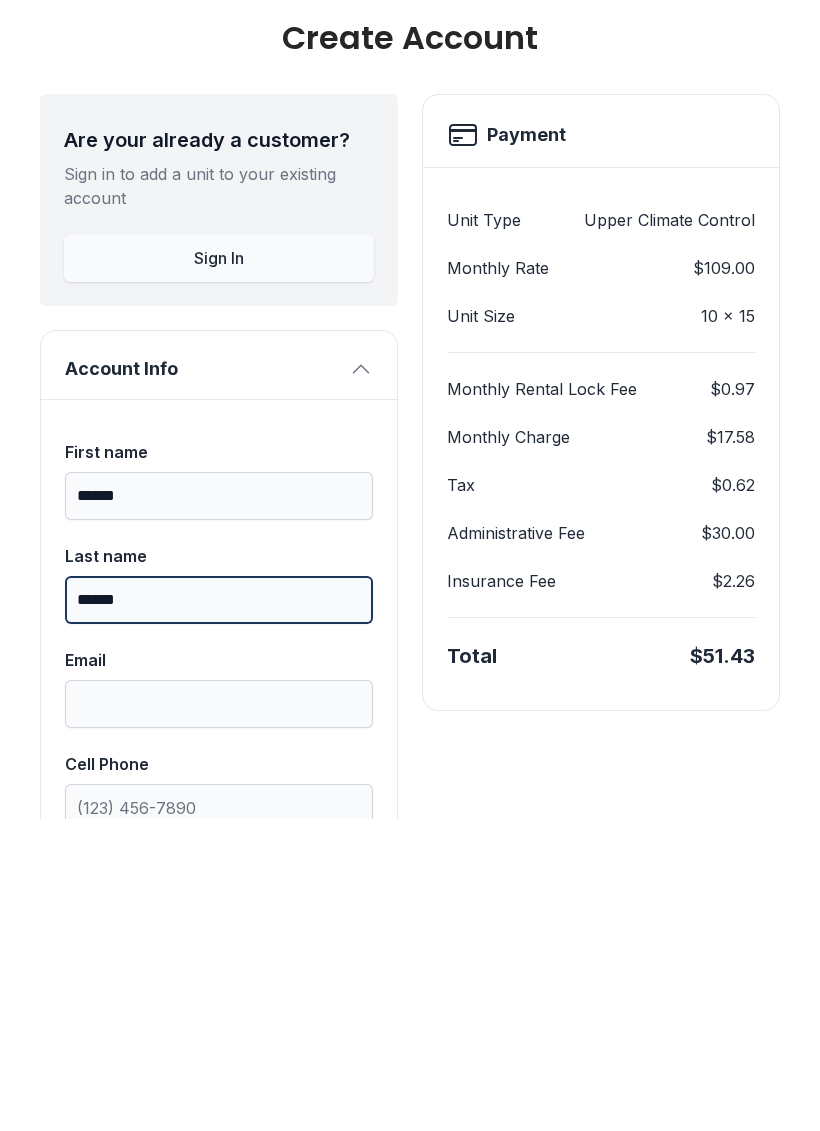 type on "******" 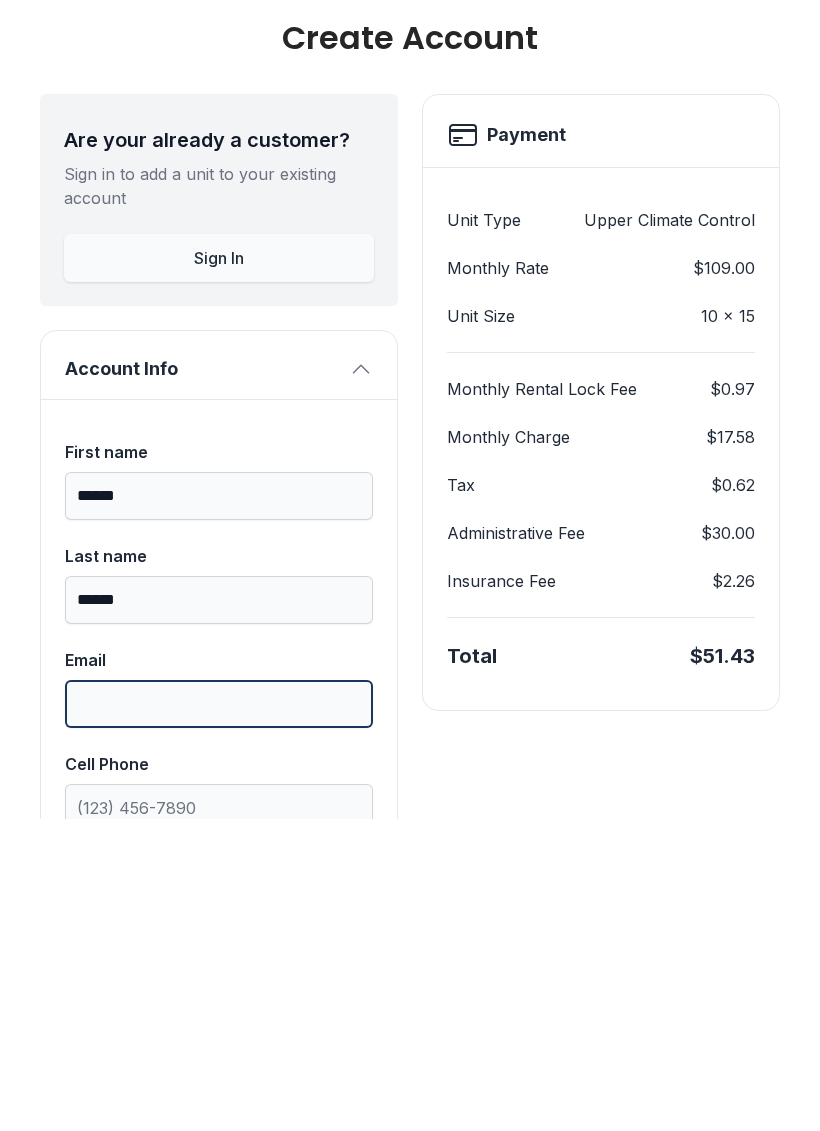 click on "Email" at bounding box center [219, 1016] 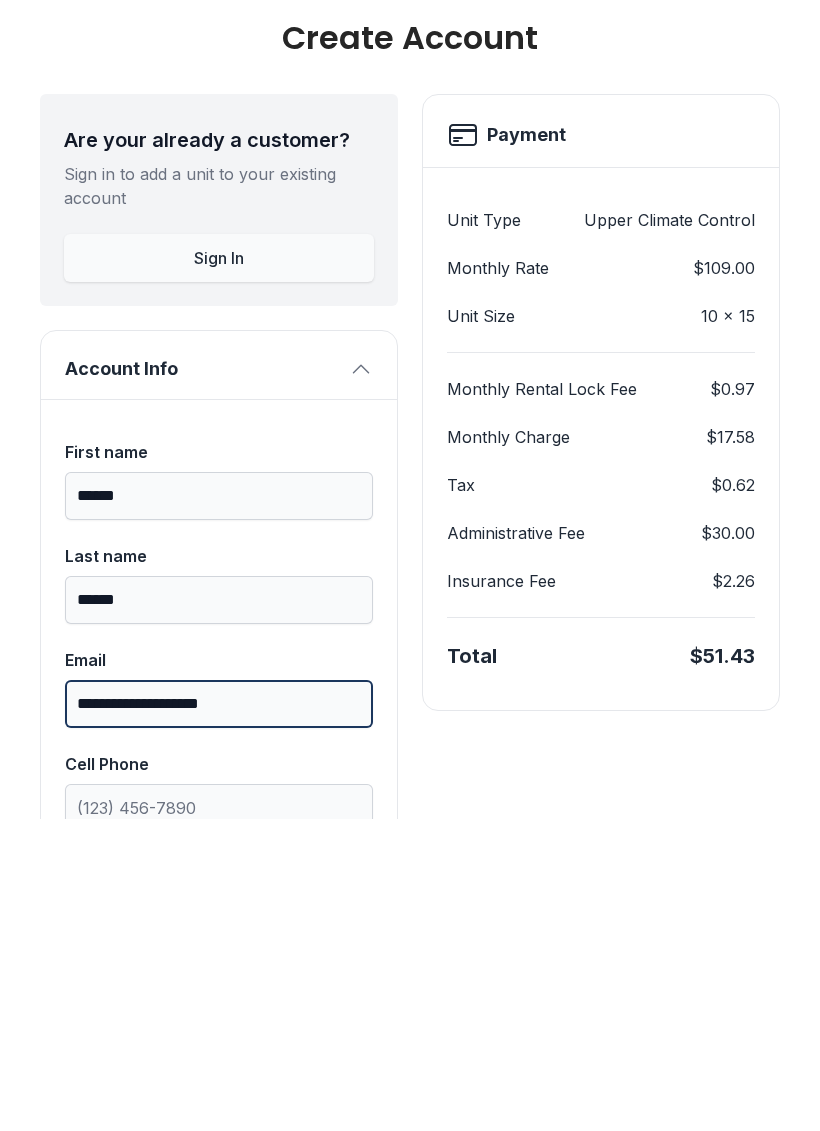 type on "**********" 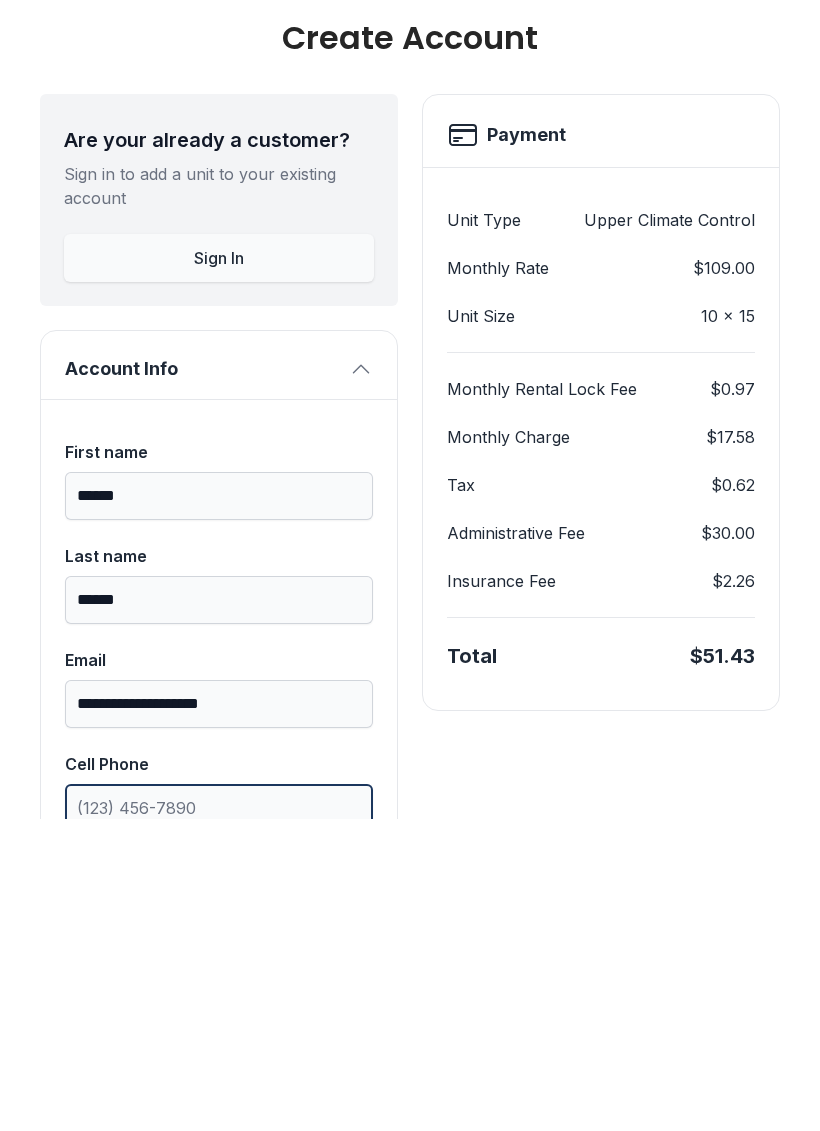 click on "Cell Phone" at bounding box center (219, 1120) 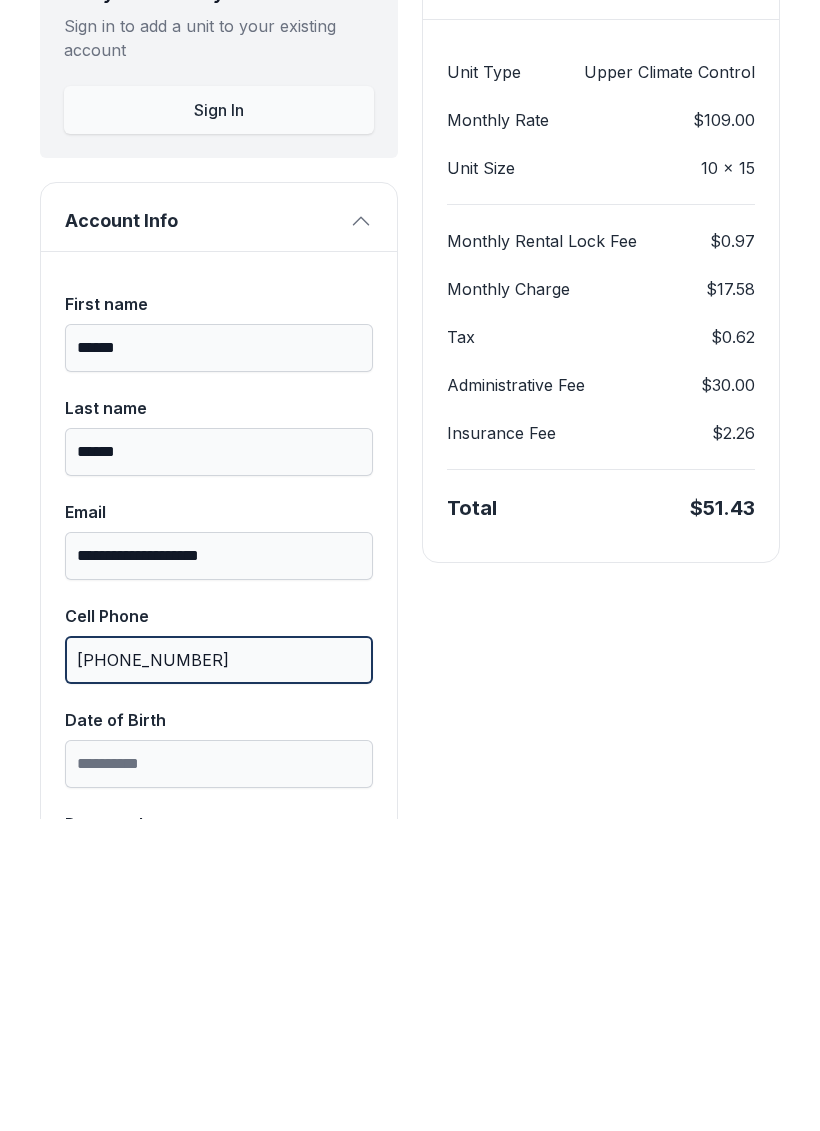 scroll, scrollTop: 153, scrollLeft: 0, axis: vertical 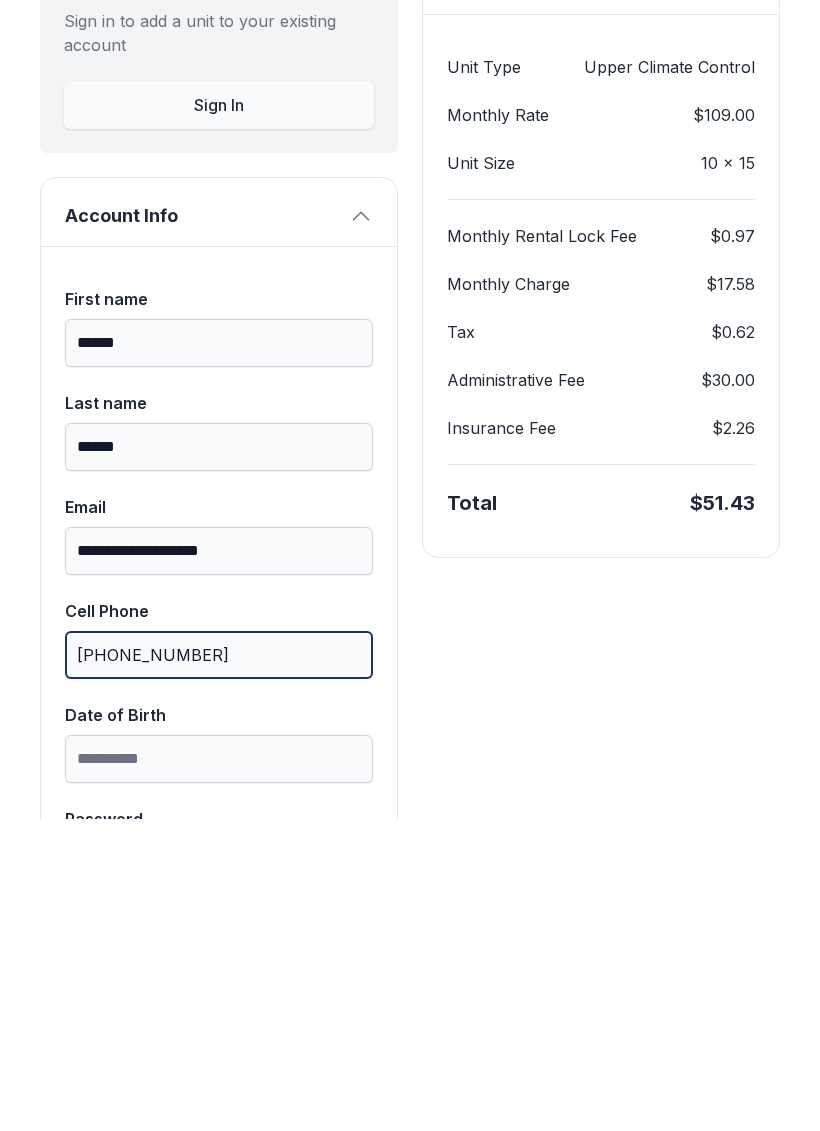 type on "[PHONE_NUMBER]" 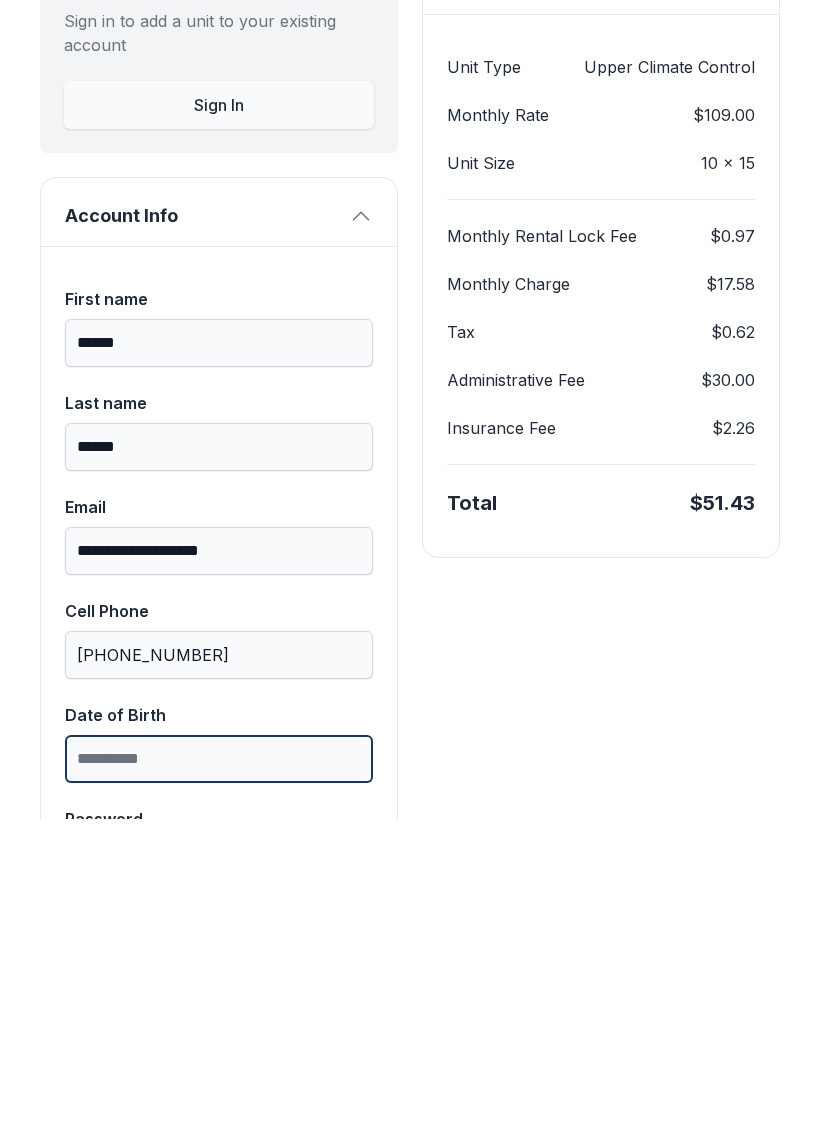 click on "Date of Birth" at bounding box center (219, 1071) 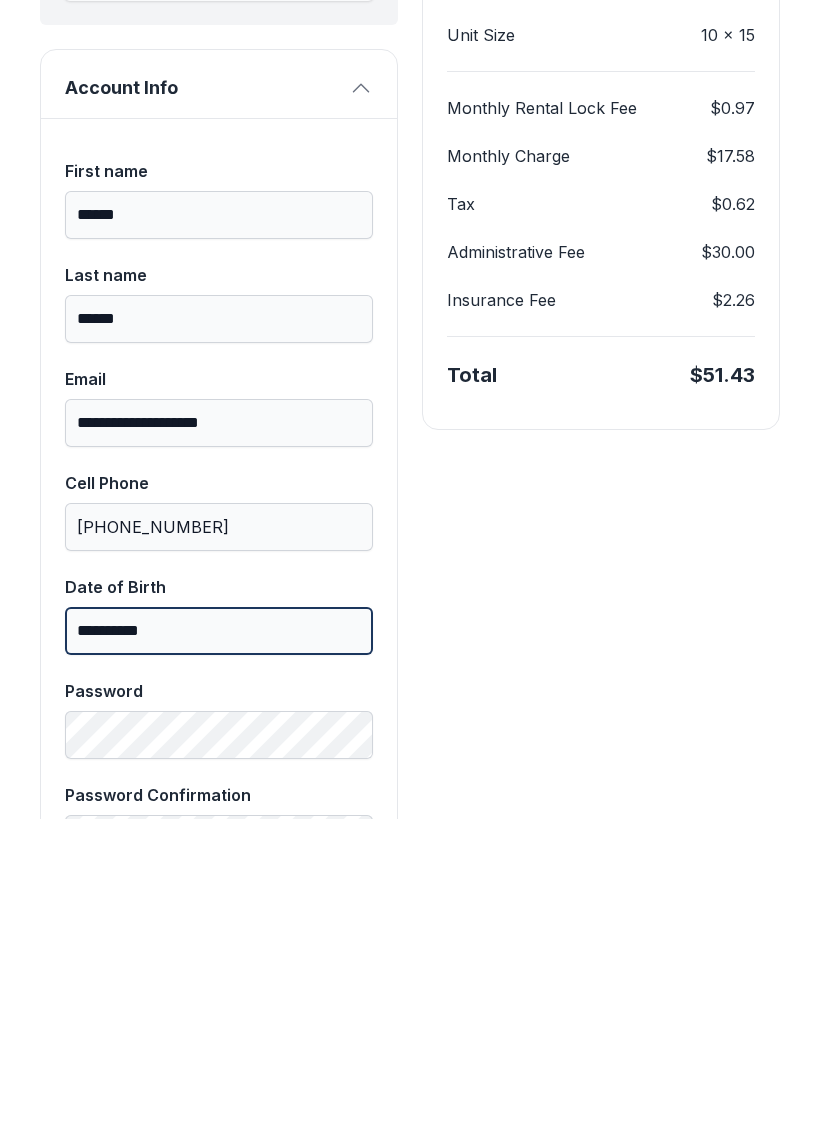 scroll, scrollTop: 291, scrollLeft: 0, axis: vertical 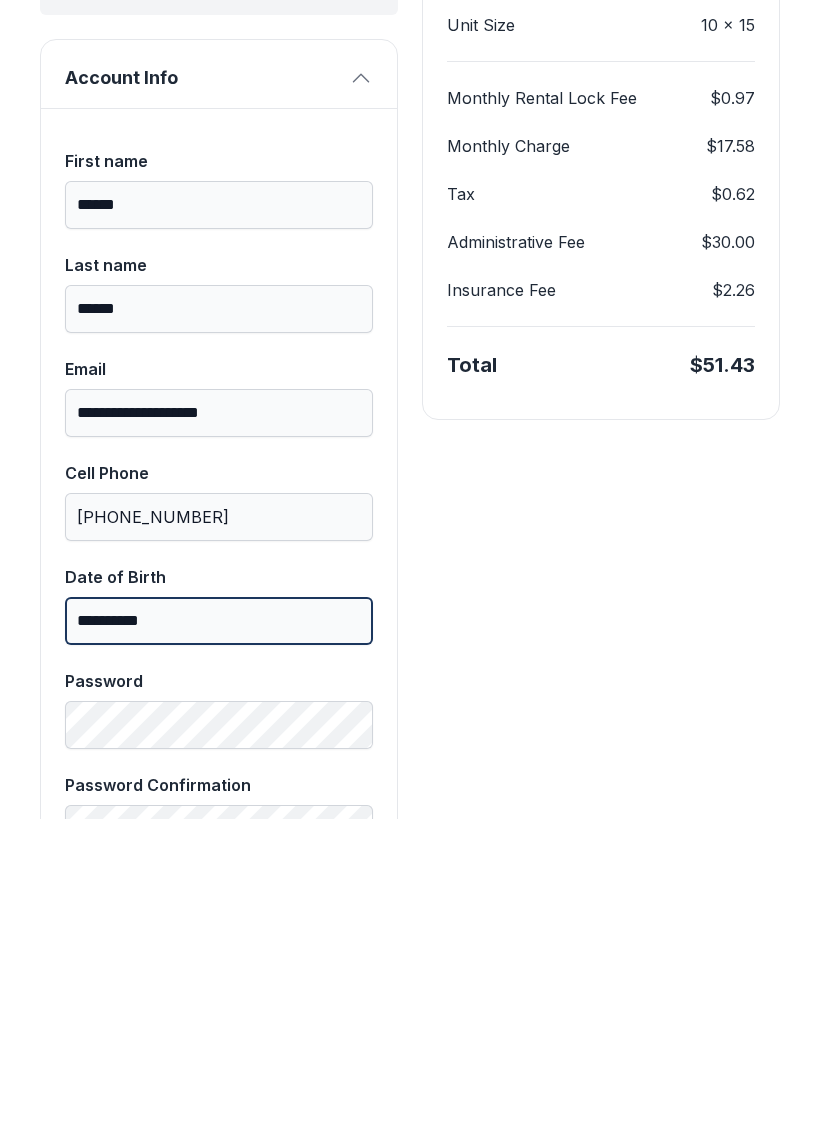 type on "**********" 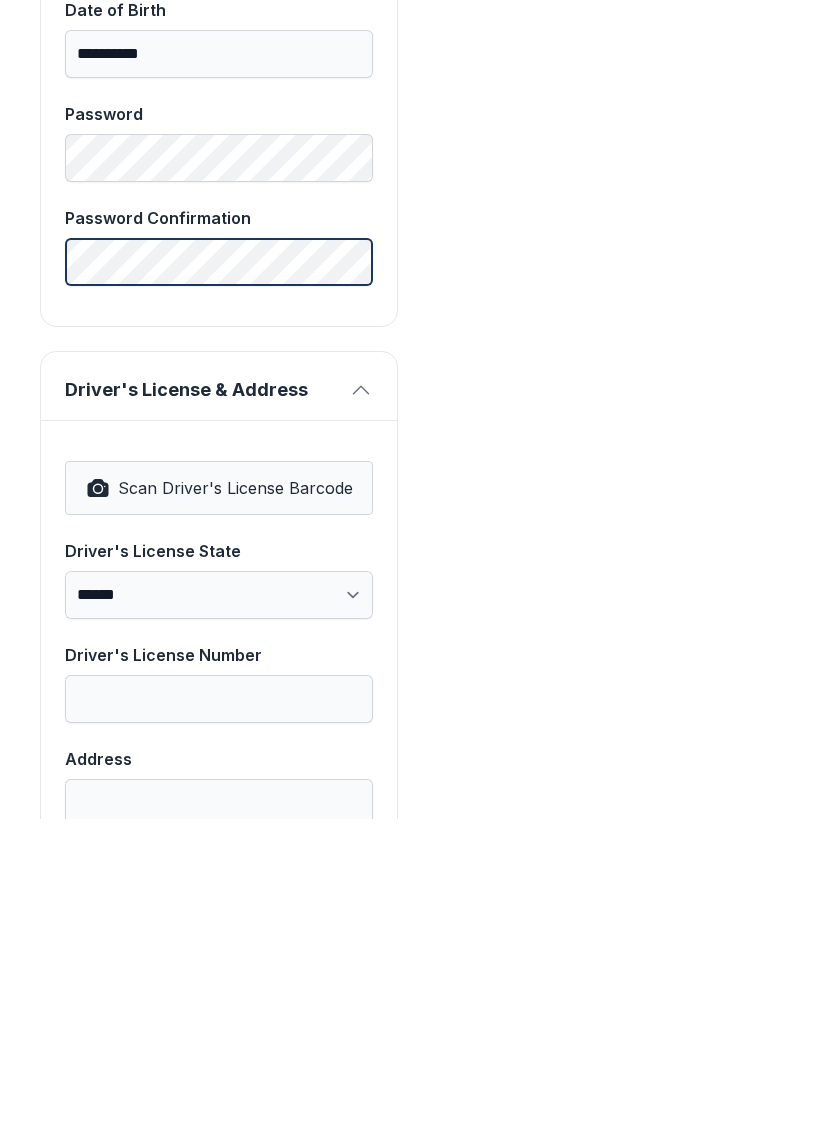 scroll, scrollTop: 859, scrollLeft: 0, axis: vertical 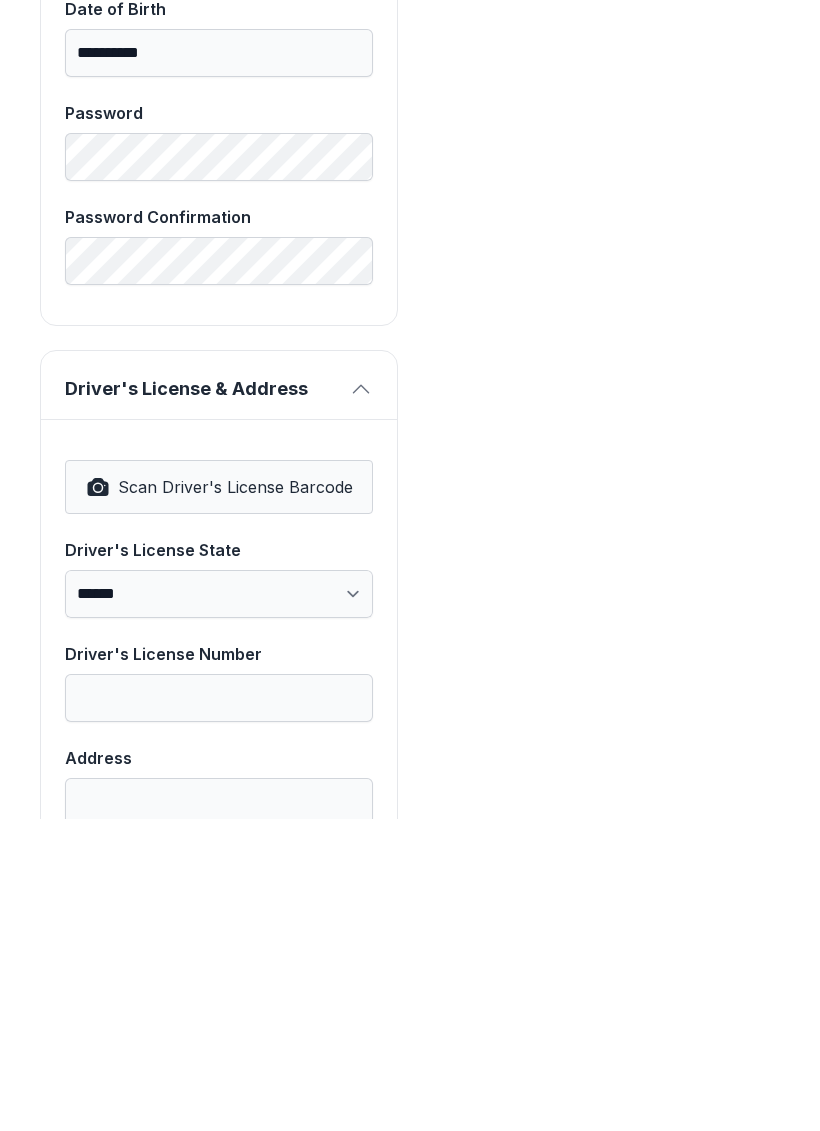 click on "Scan Driver's License Barcode" at bounding box center [235, 799] 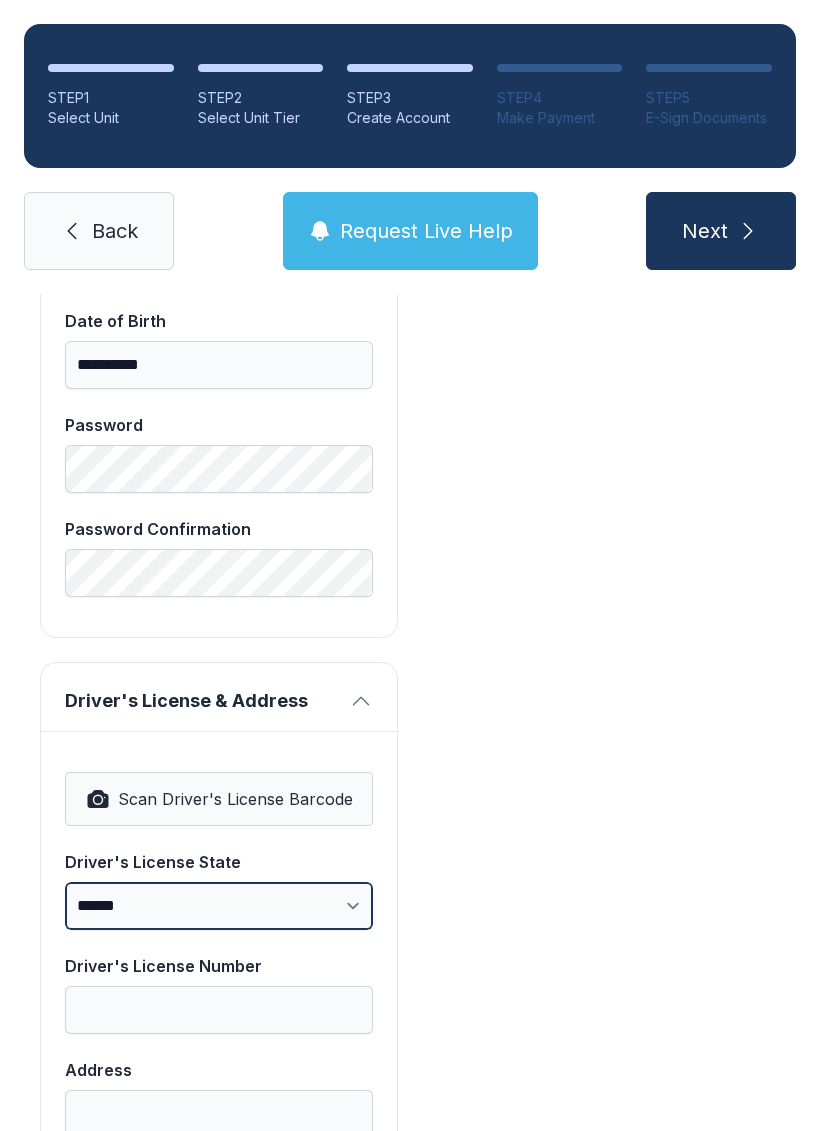 click on "**********" at bounding box center (219, 906) 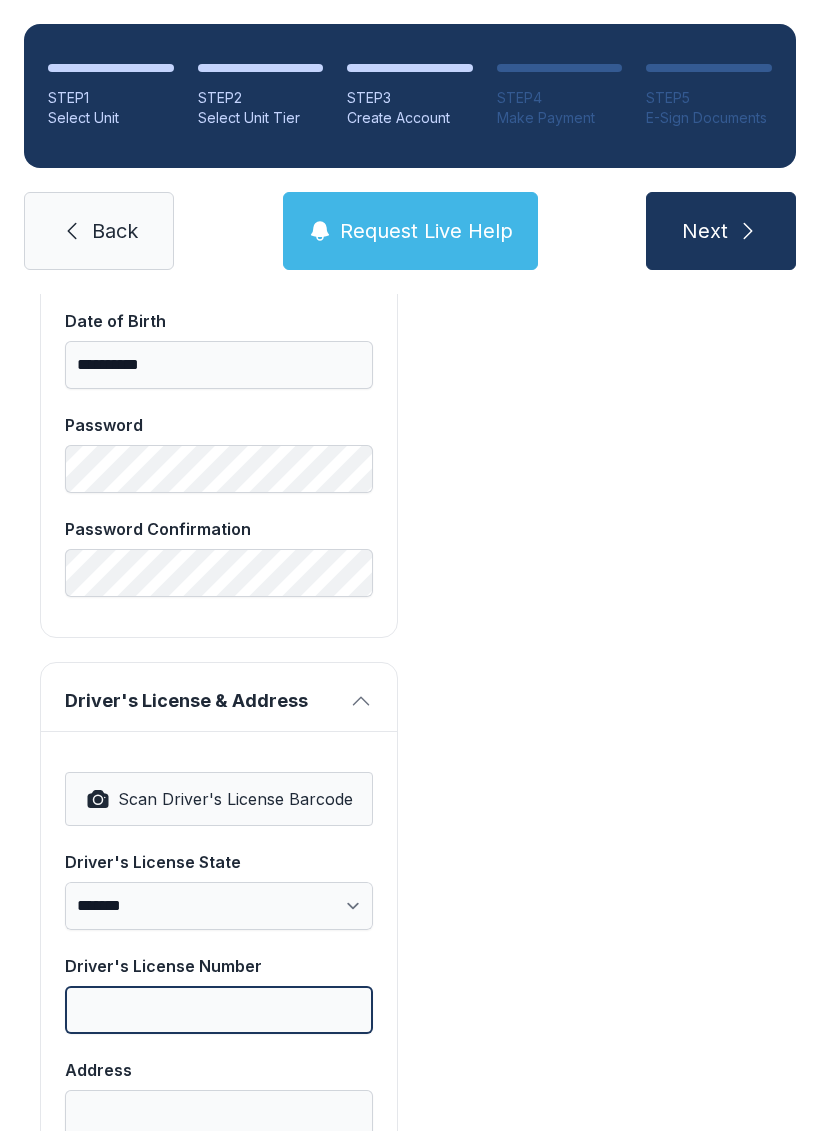 click on "Driver's License Number" at bounding box center [219, 1010] 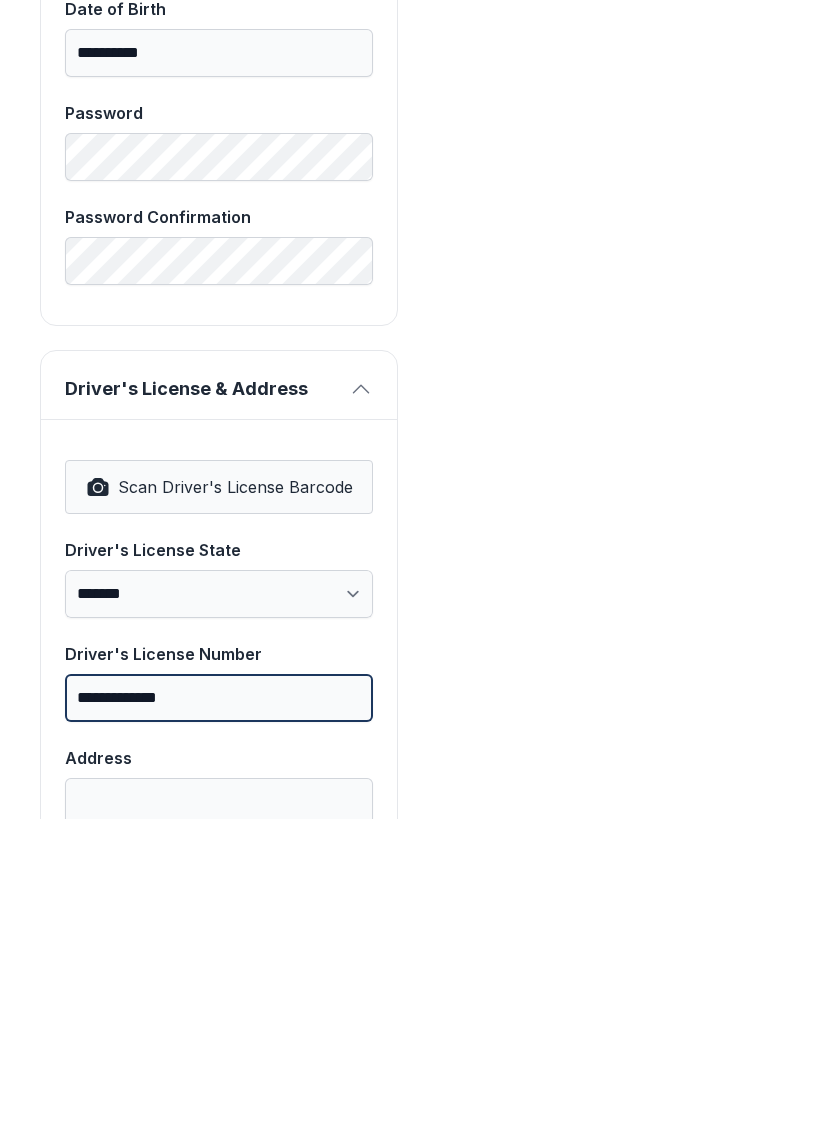 type on "**********" 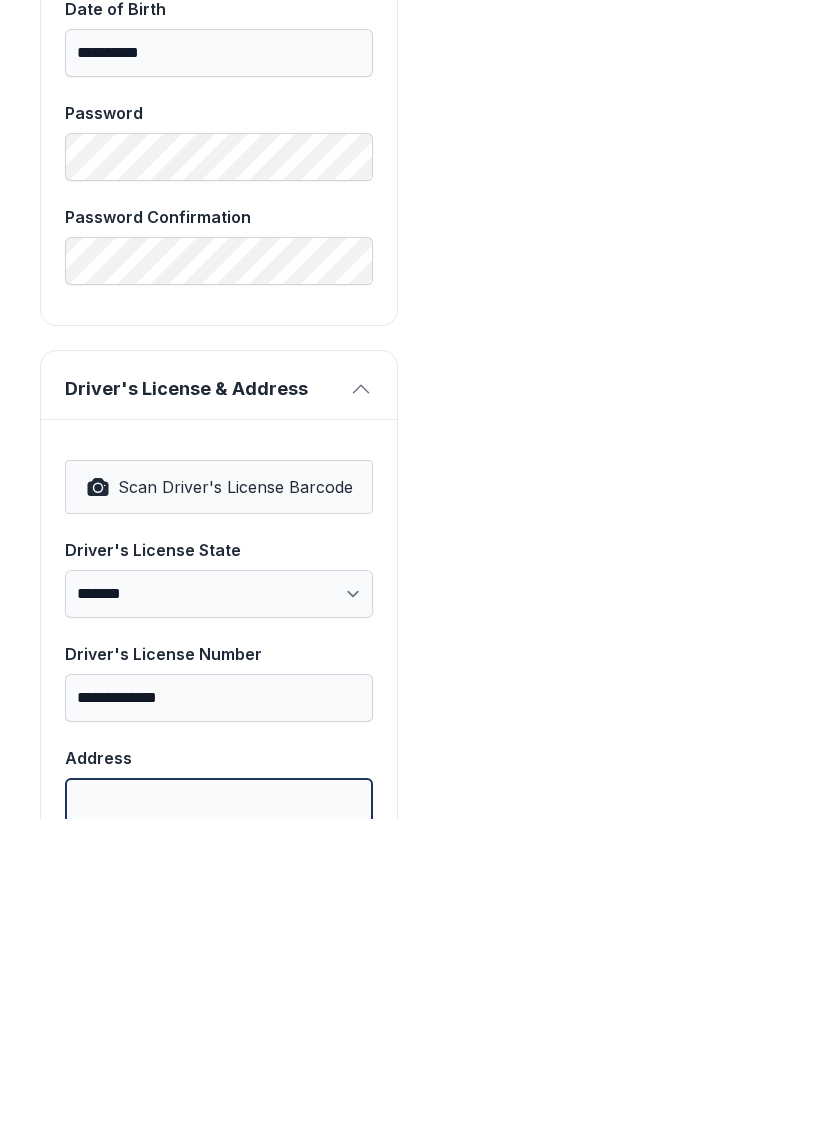 click on "Address" at bounding box center (219, 1114) 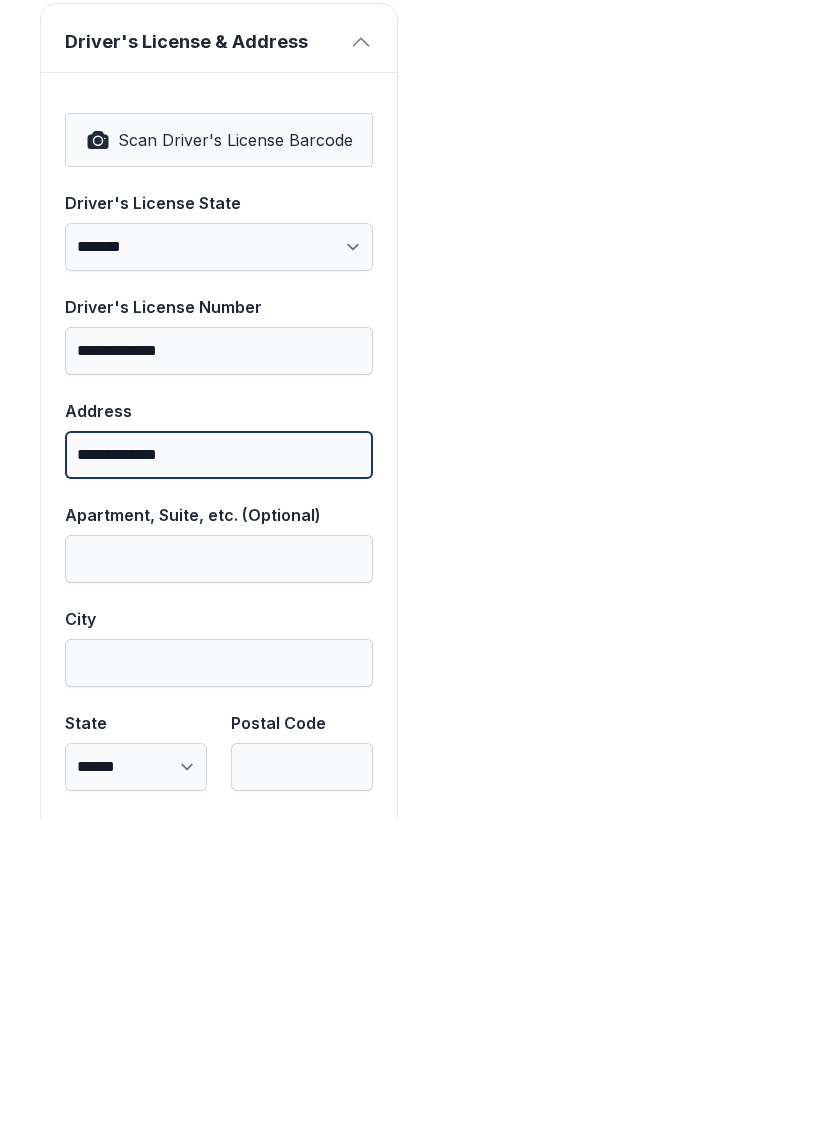 scroll, scrollTop: 1213, scrollLeft: 0, axis: vertical 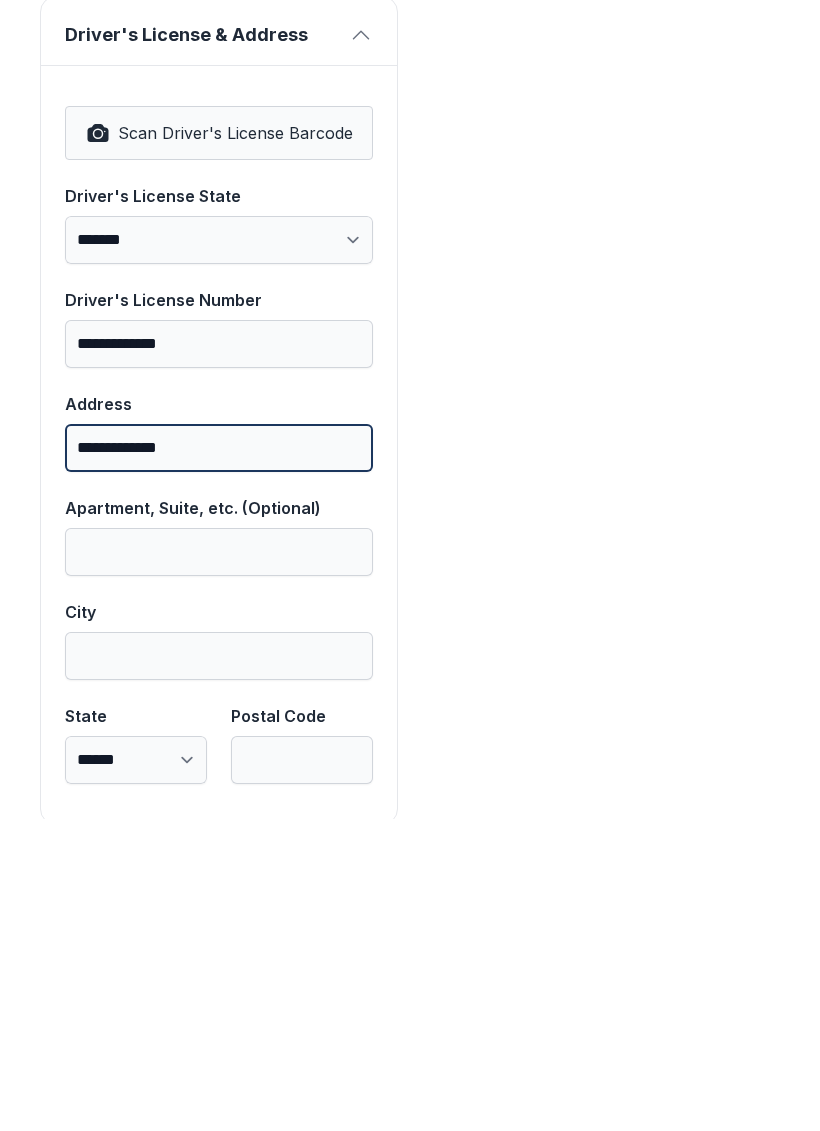 type on "**********" 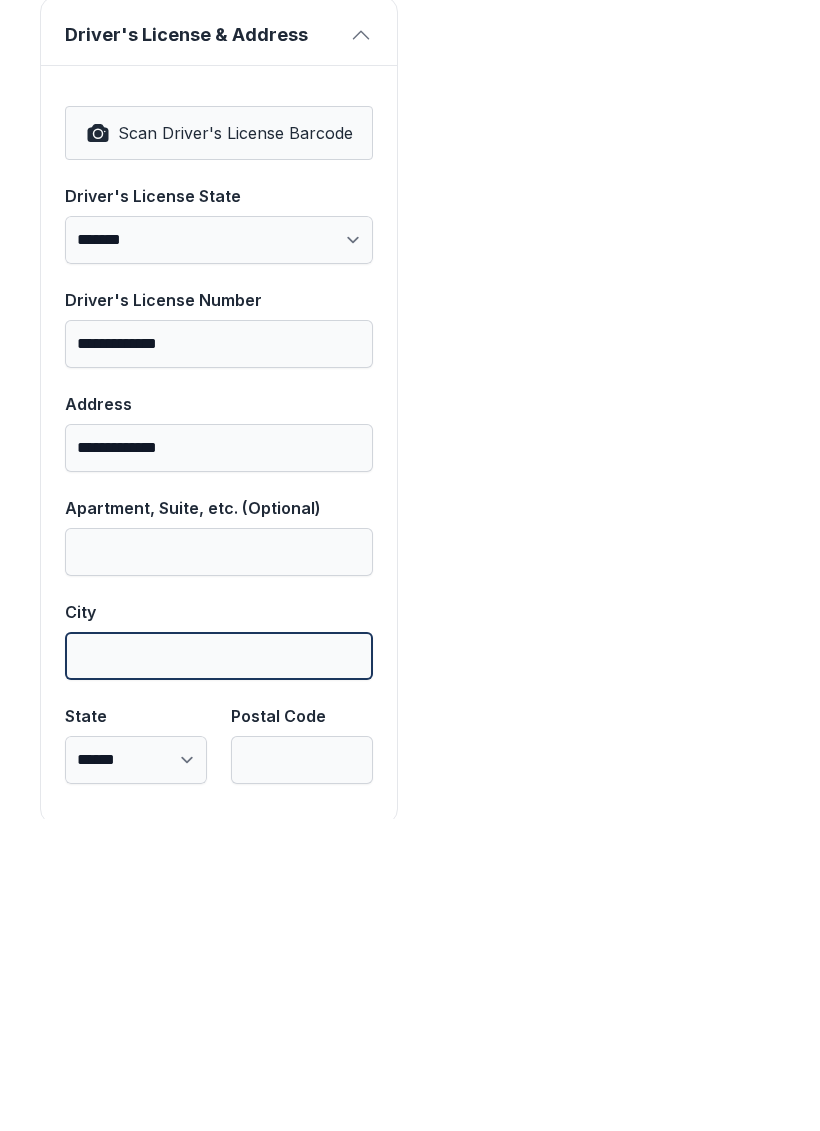 click on "City" at bounding box center [219, 968] 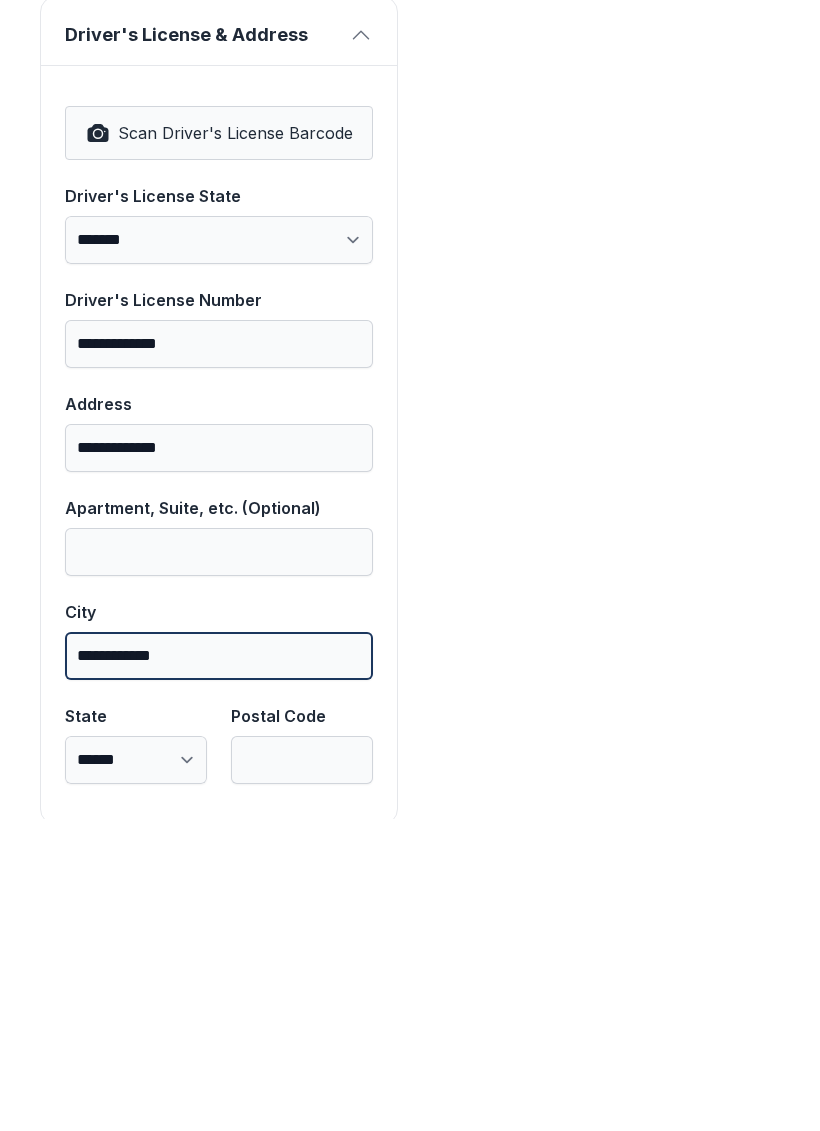 type on "**********" 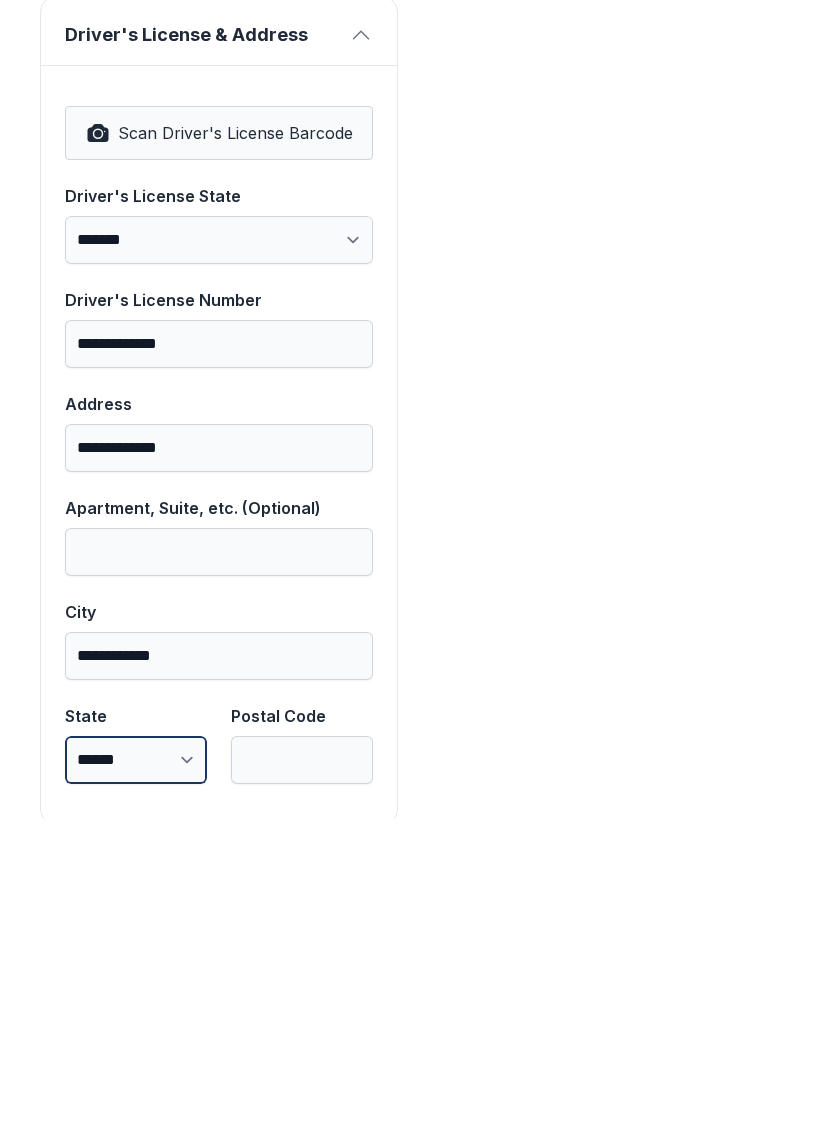 click on "**********" at bounding box center [136, 1072] 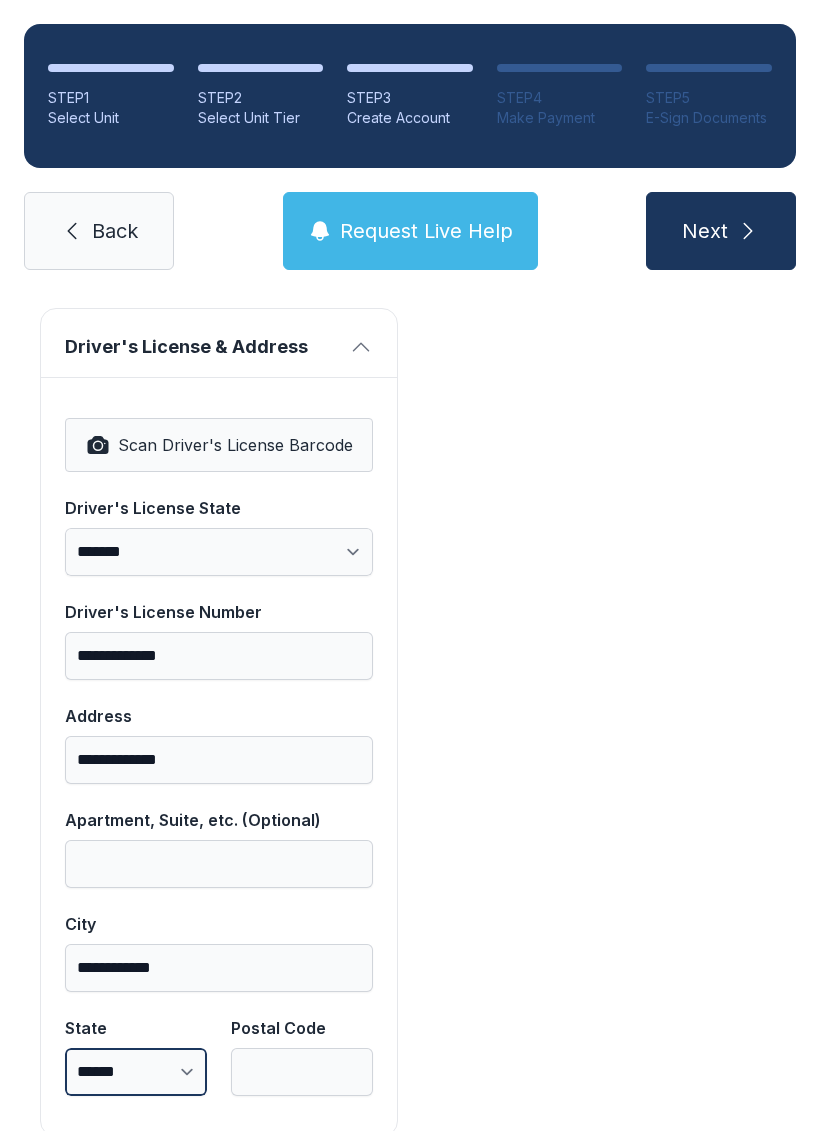 select on "**" 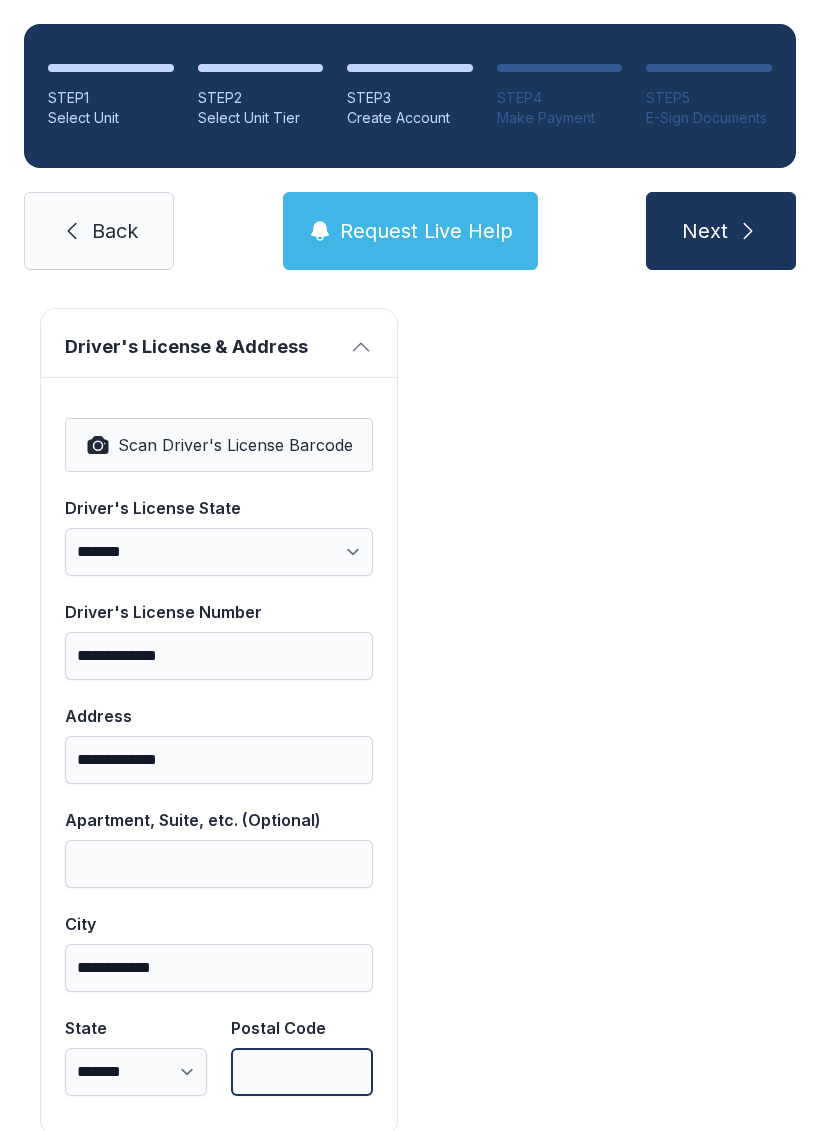 click on "Postal Code" at bounding box center (302, 1072) 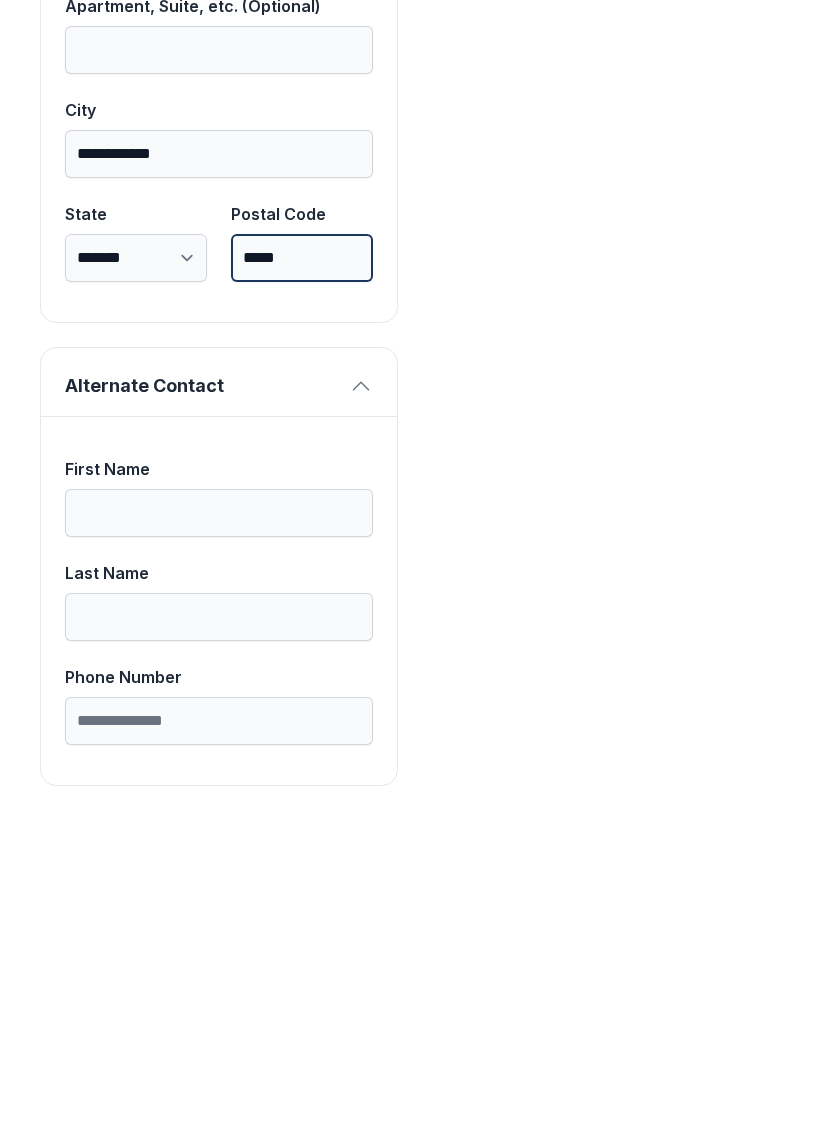 scroll, scrollTop: 1713, scrollLeft: 0, axis: vertical 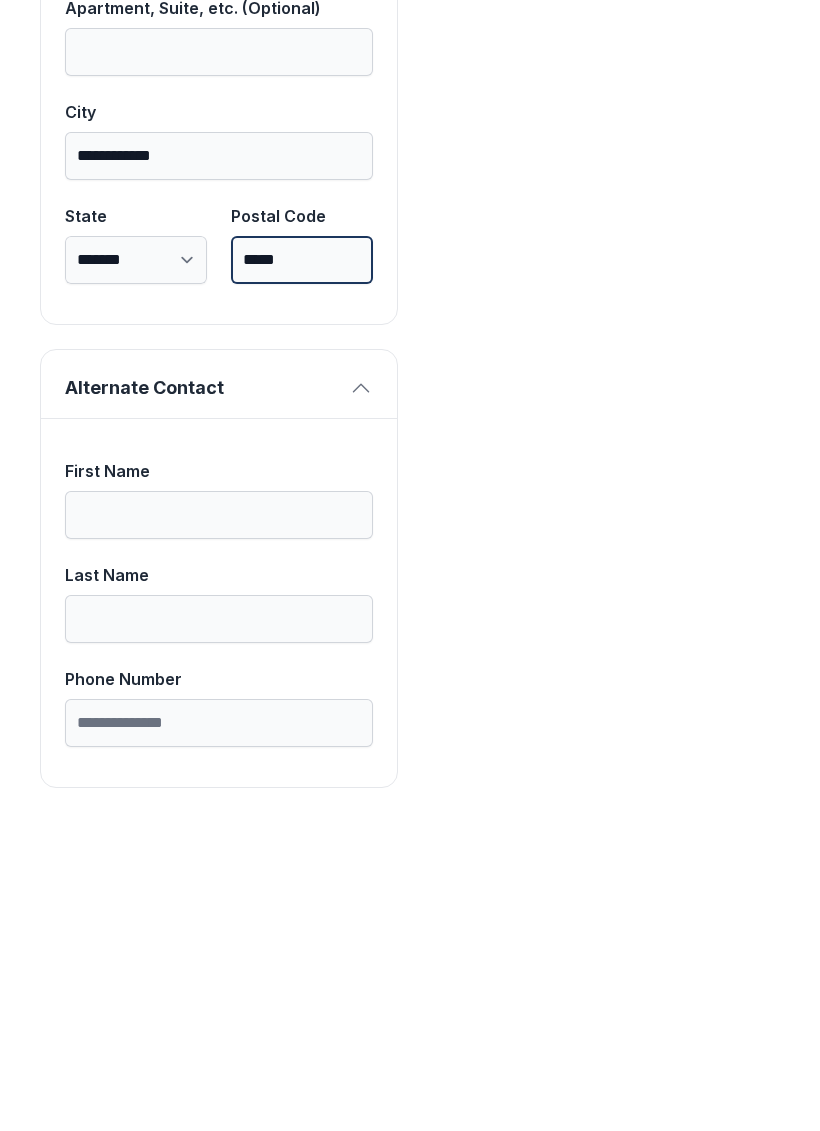 type on "*****" 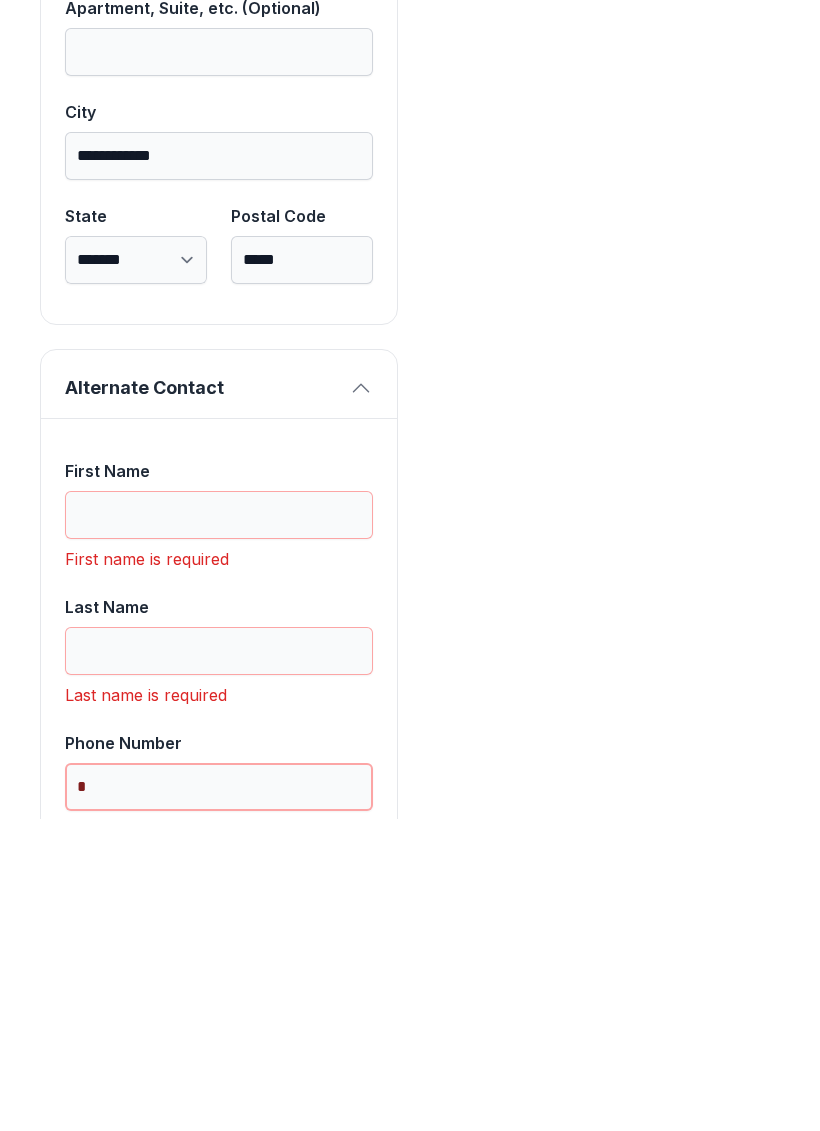 type on "*" 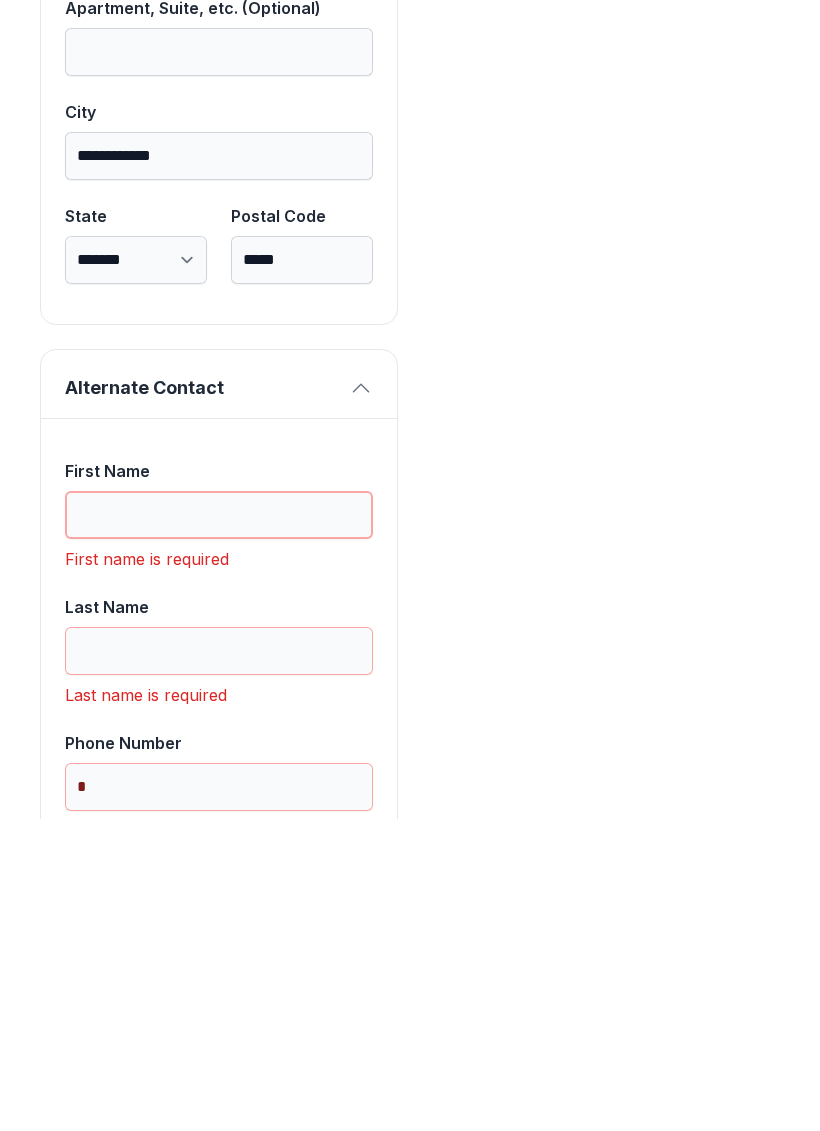 click on "First Name" at bounding box center [219, 827] 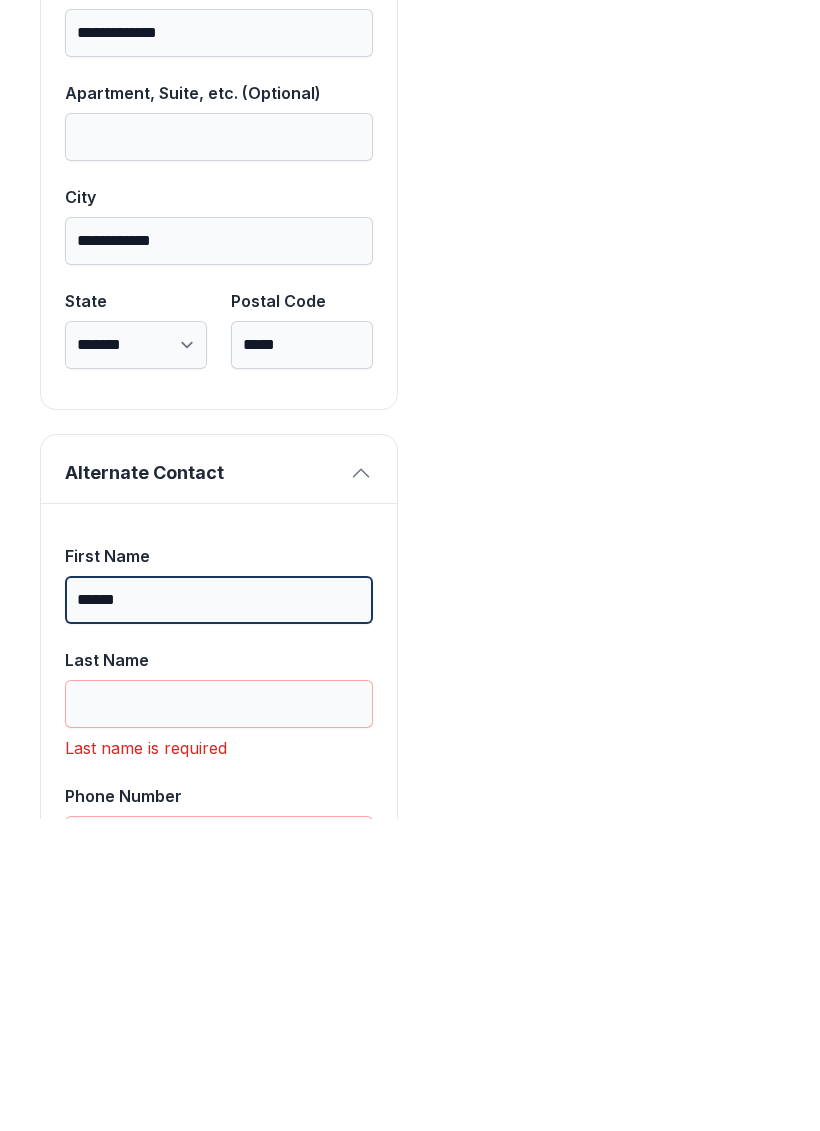 scroll, scrollTop: 1626, scrollLeft: 0, axis: vertical 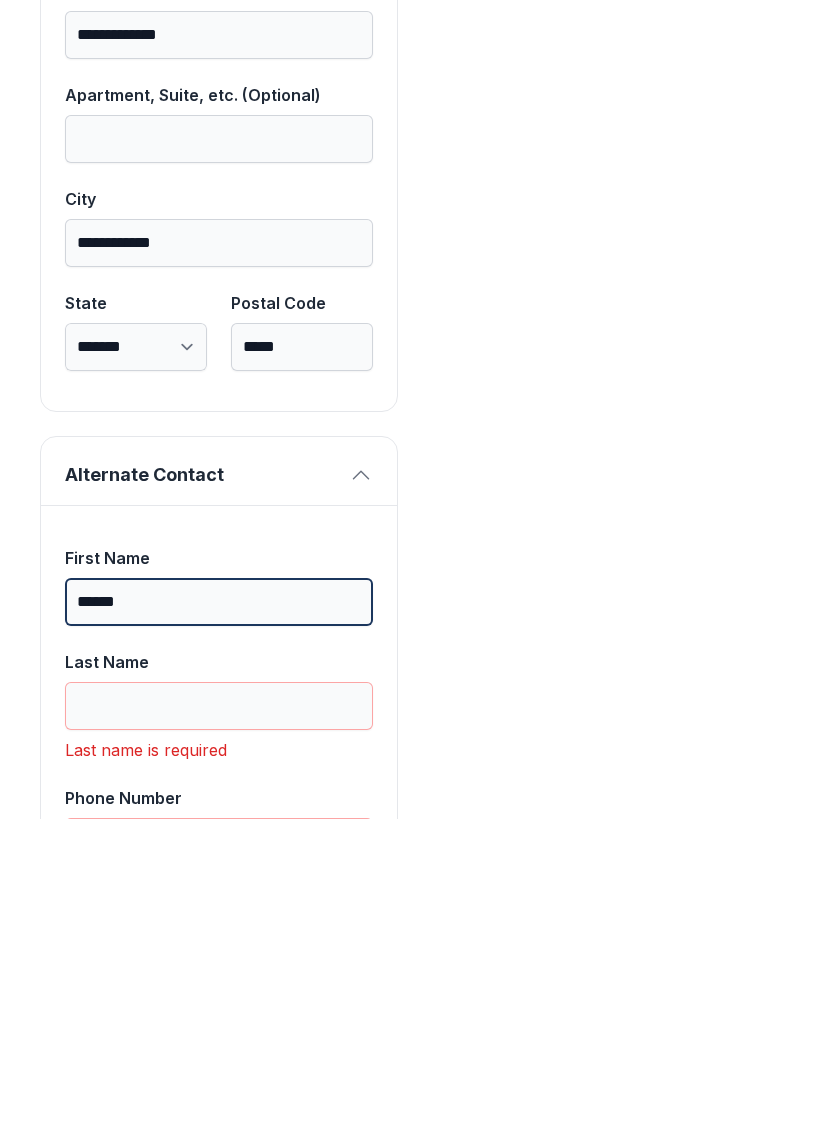 type on "******" 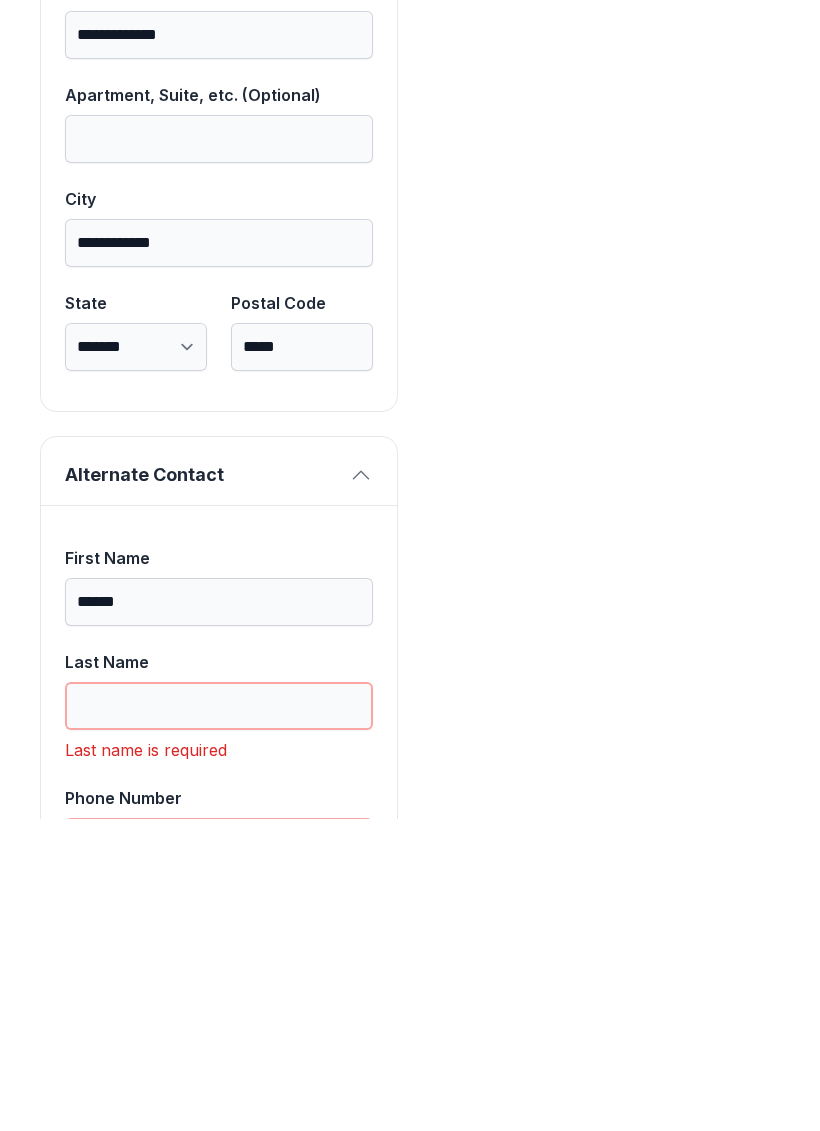 click on "Last Name" at bounding box center (219, 1018) 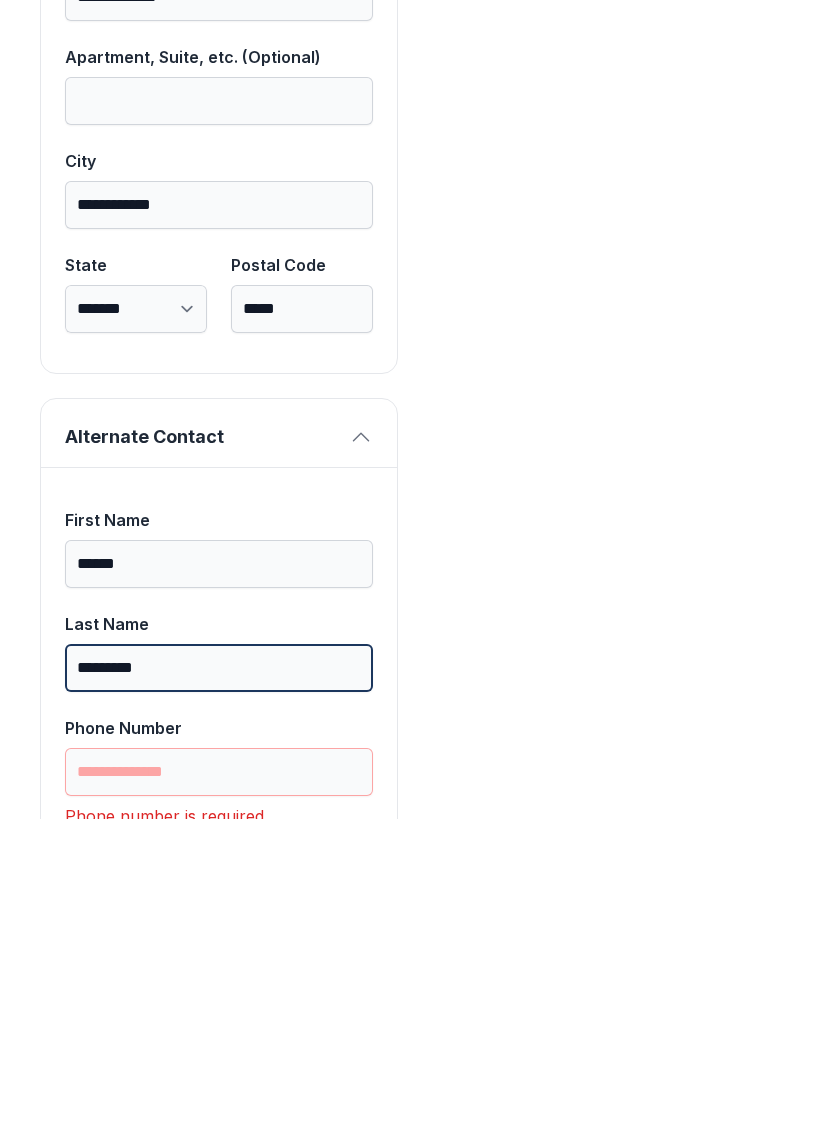 scroll, scrollTop: 1693, scrollLeft: 0, axis: vertical 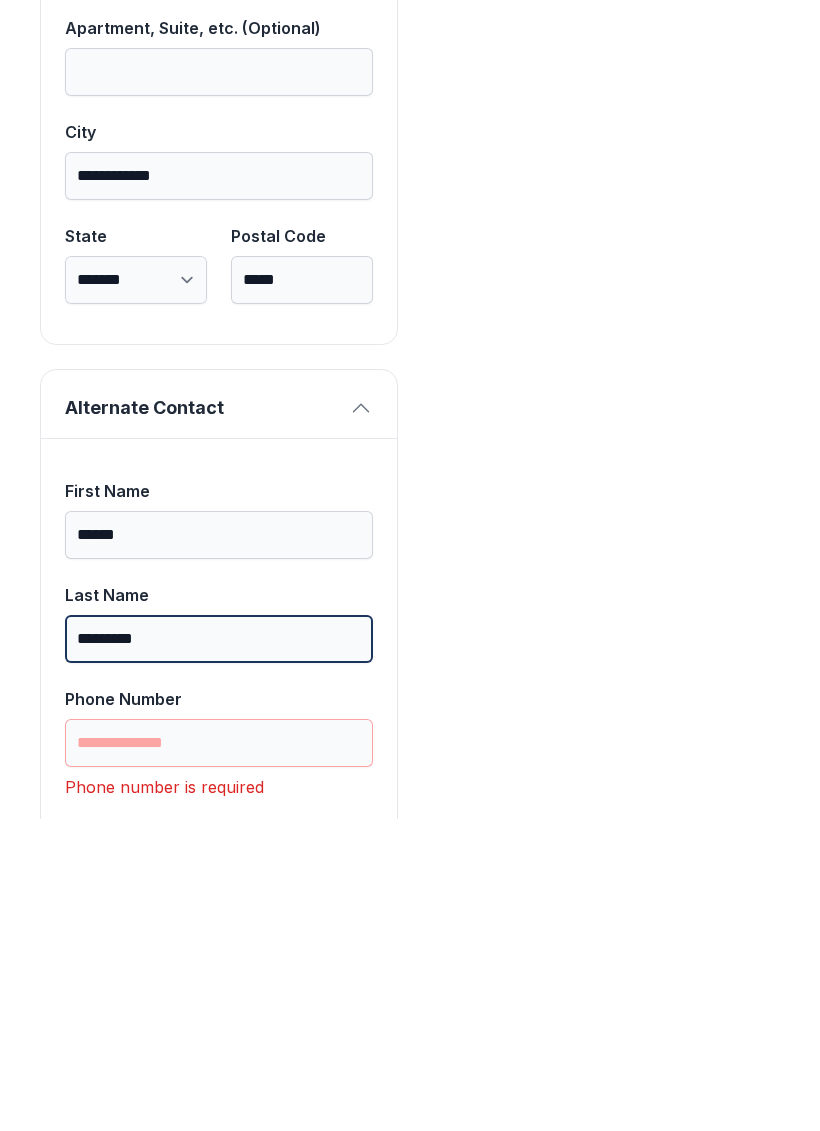 type on "*********" 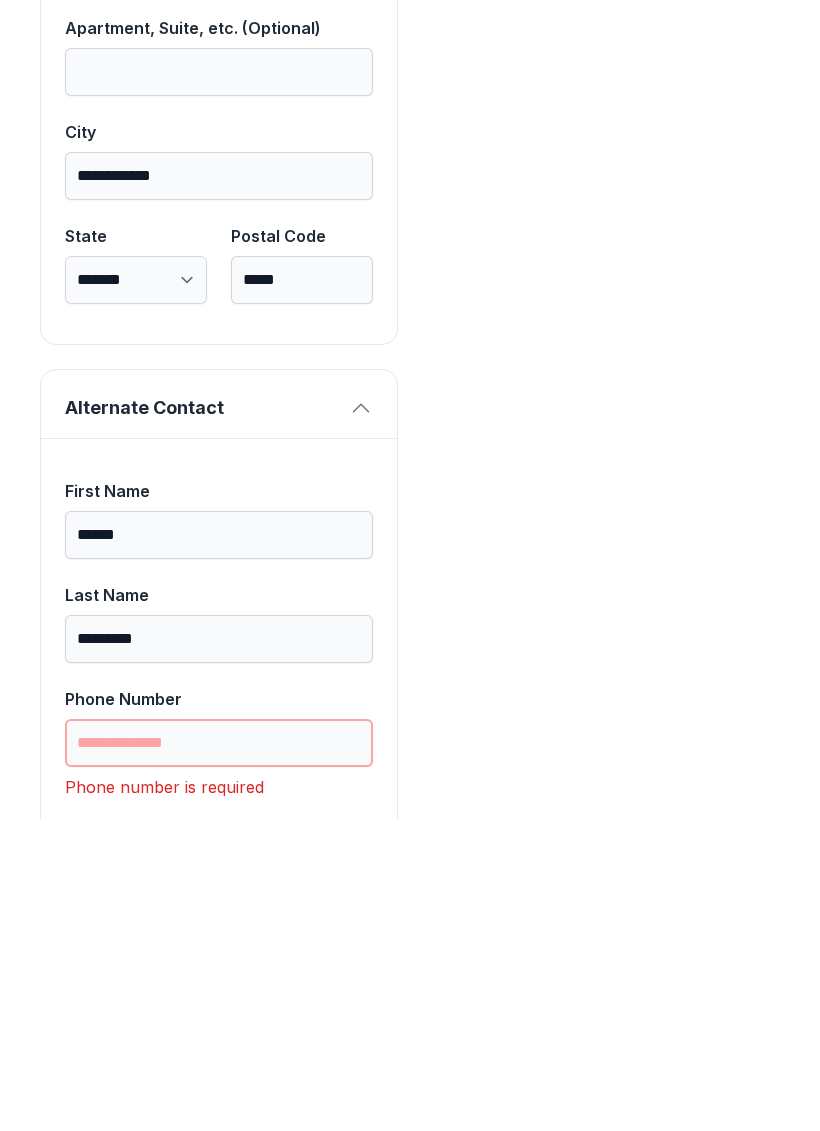 click on "Phone Number" at bounding box center (219, 1055) 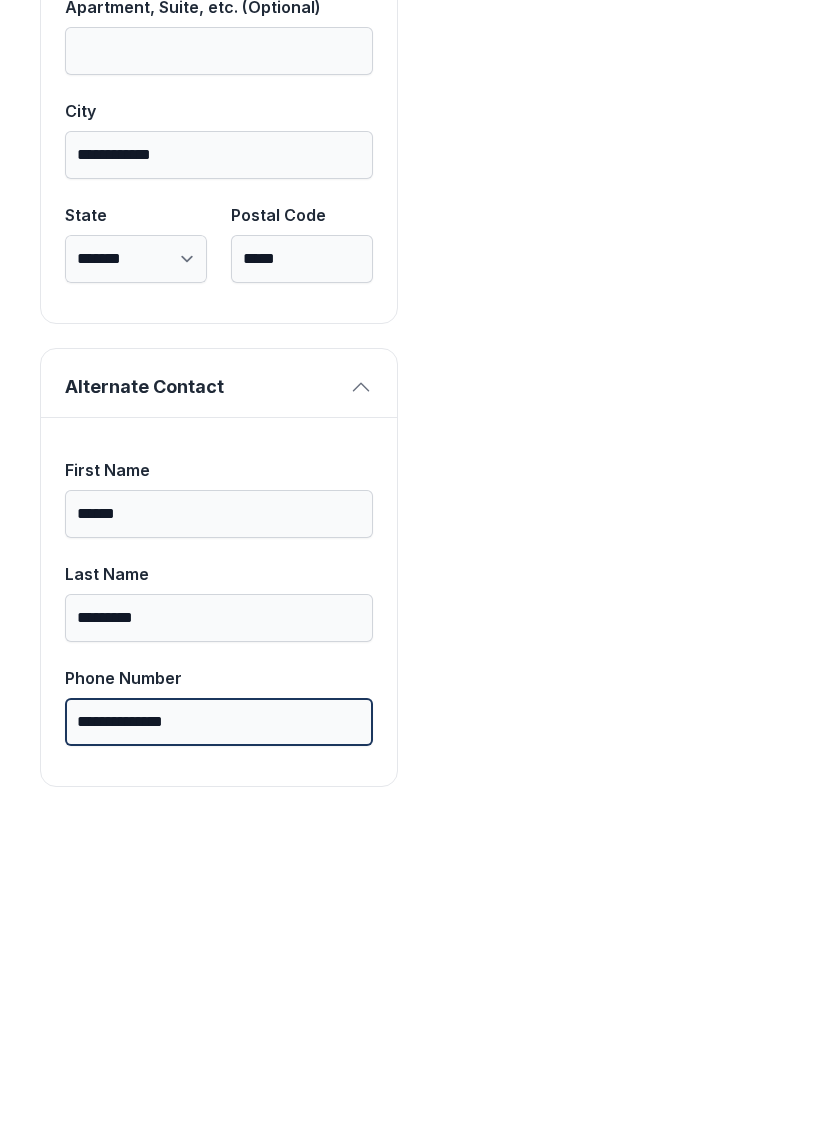 scroll, scrollTop: 1713, scrollLeft: 0, axis: vertical 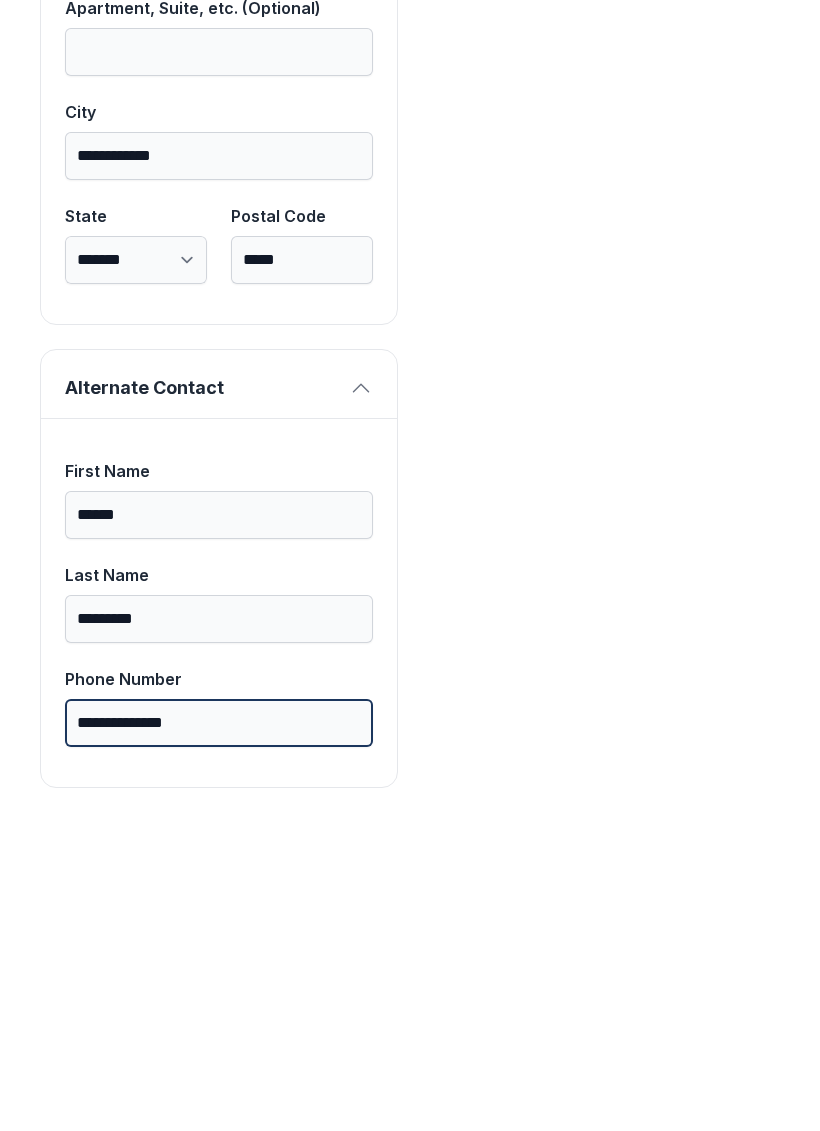 type on "**********" 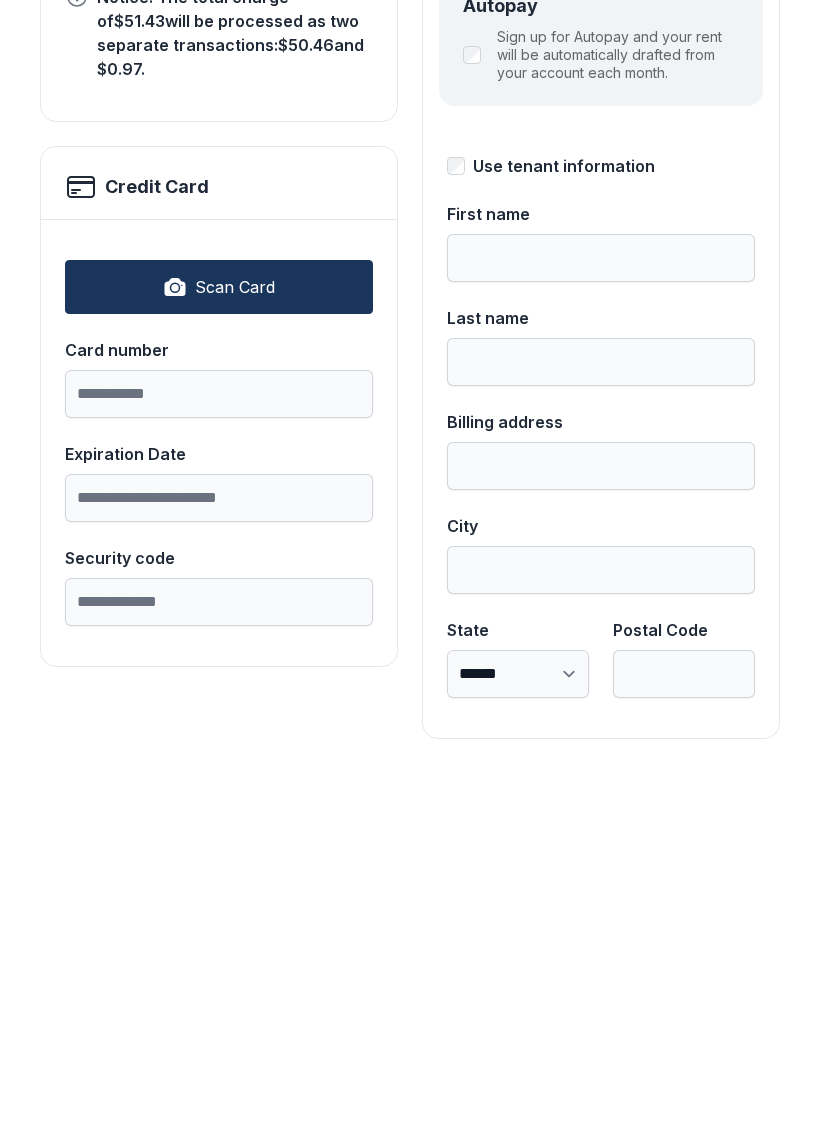 scroll, scrollTop: 0, scrollLeft: 0, axis: both 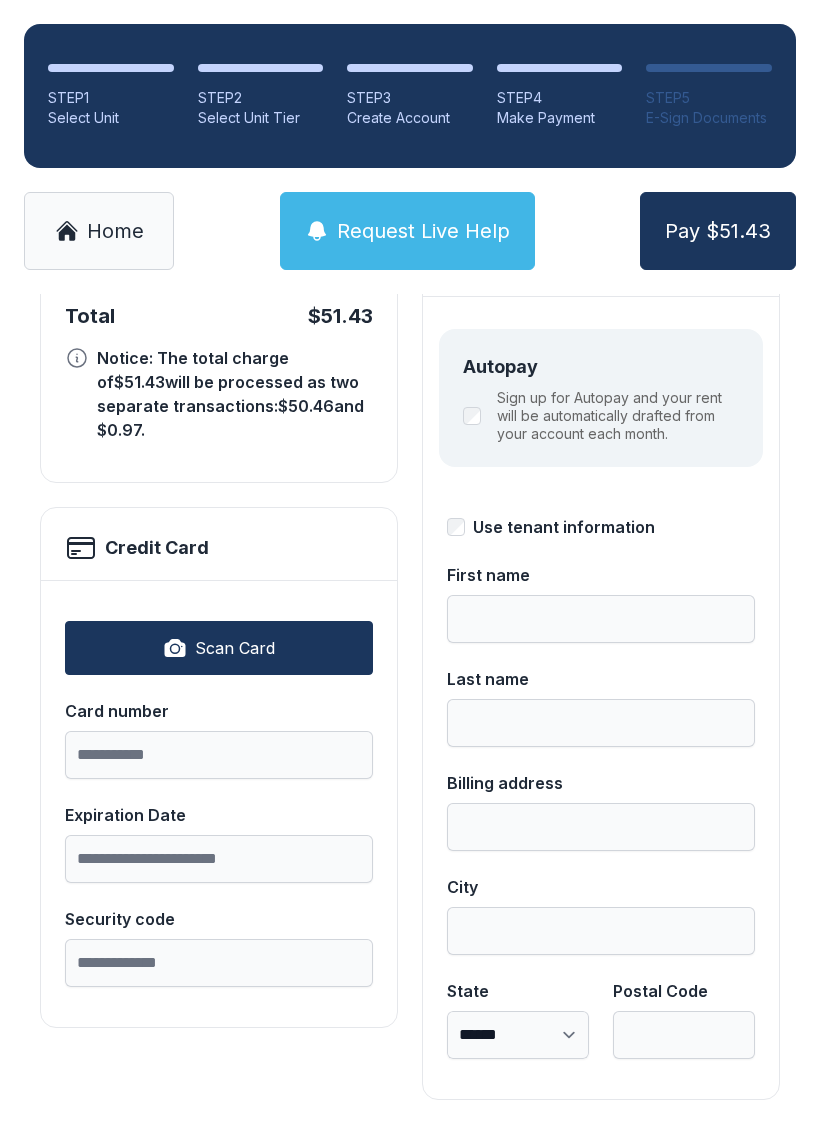 click on "Request Live Help" at bounding box center [423, 231] 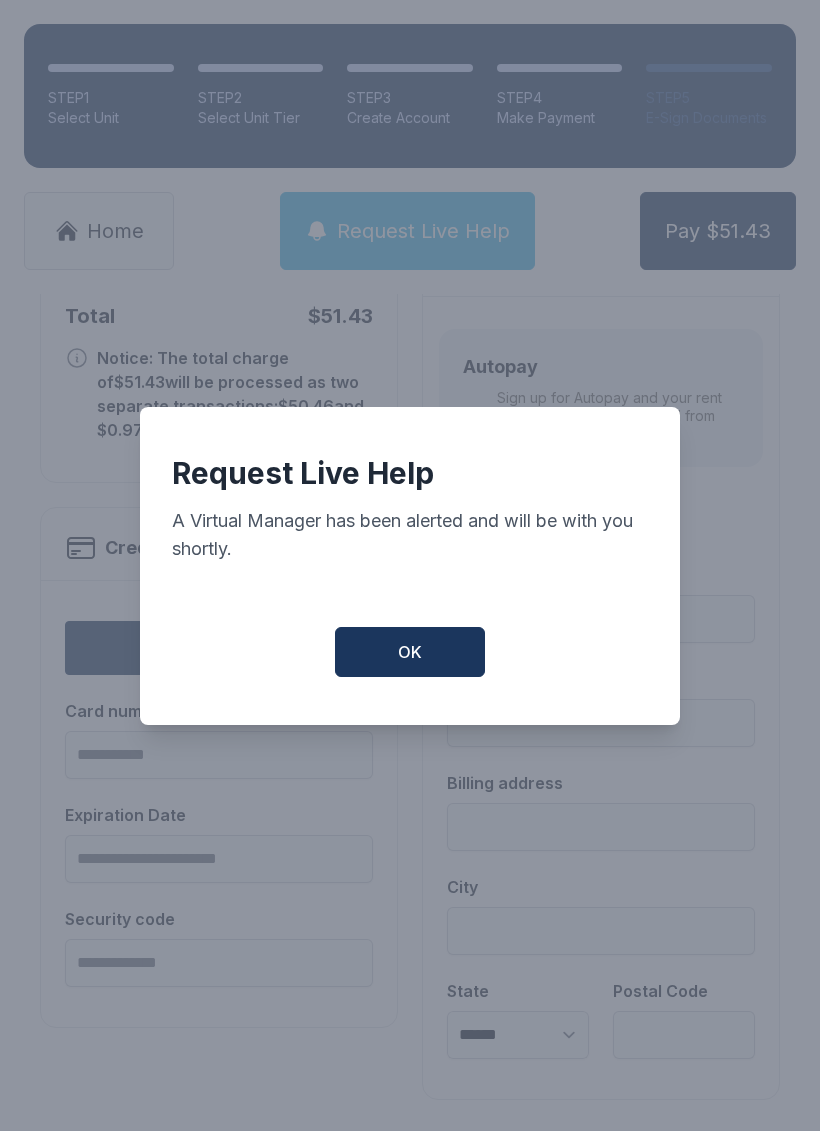 click on "OK" at bounding box center [410, 652] 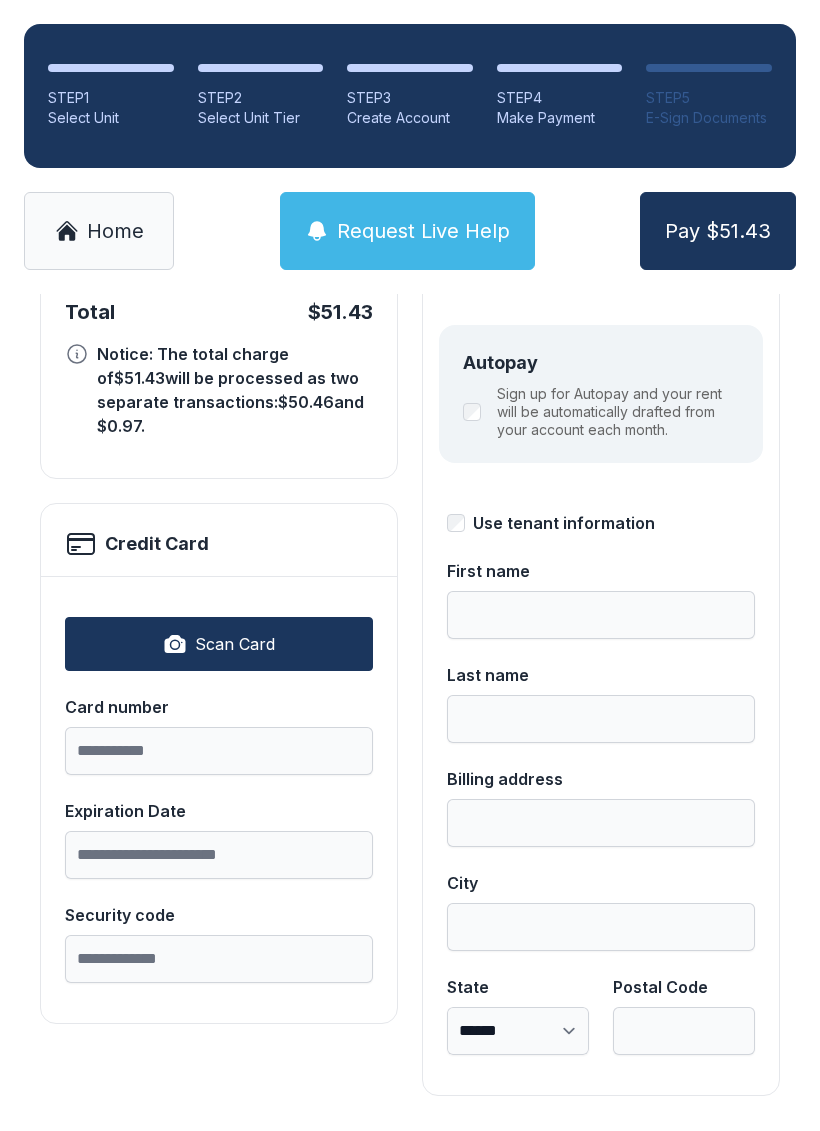 scroll, scrollTop: 218, scrollLeft: 0, axis: vertical 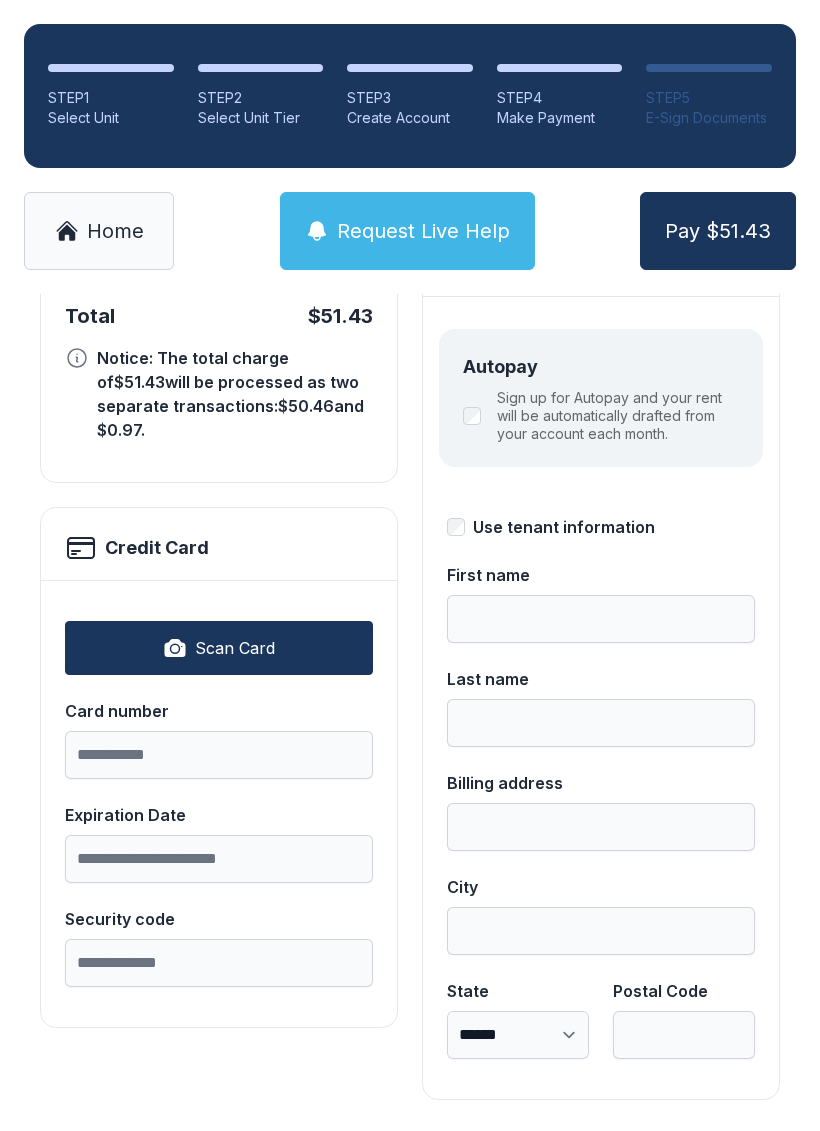 click on "Home" at bounding box center [115, 231] 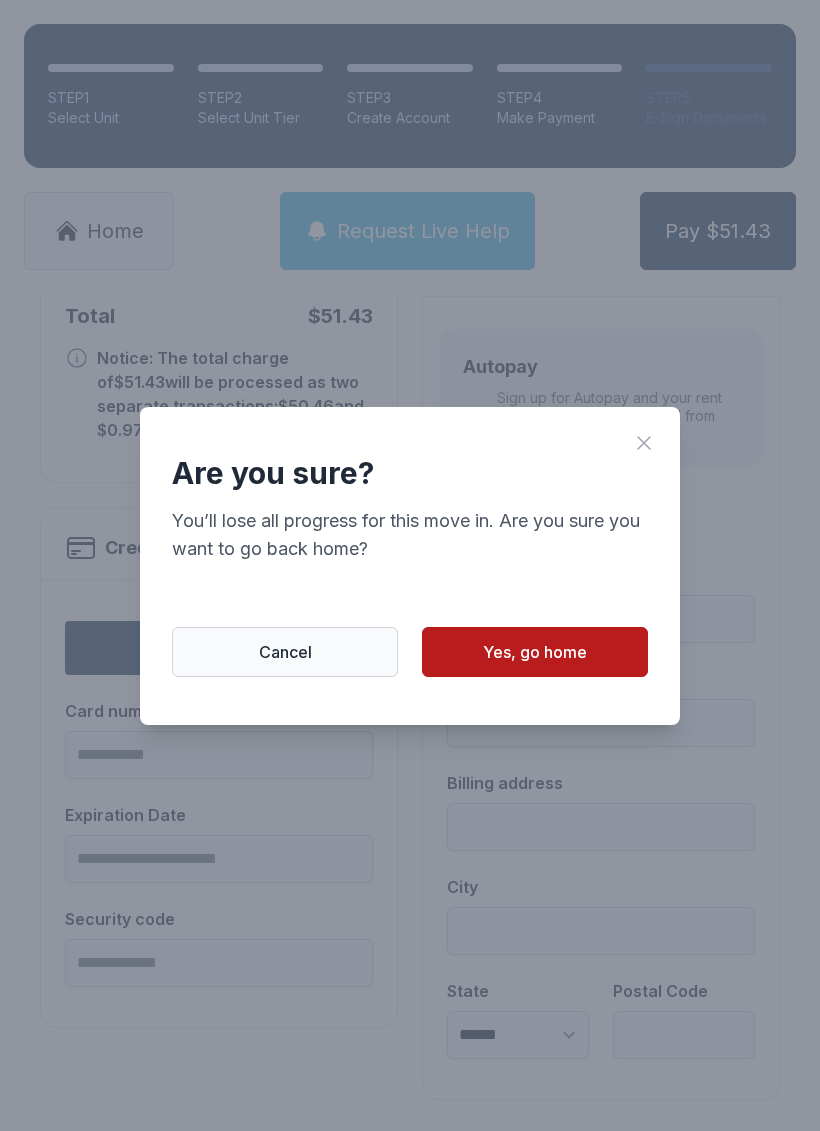 click on "Yes, go home" at bounding box center (535, 652) 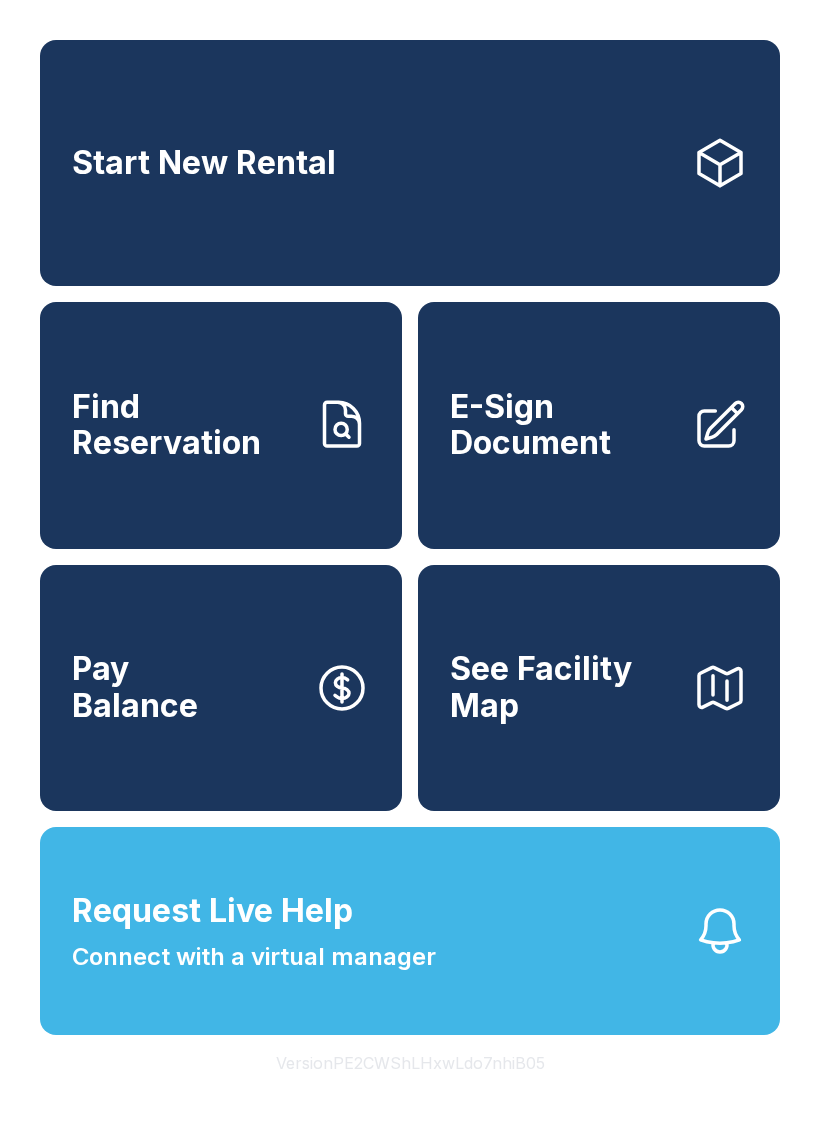 click on "Find Reservation" at bounding box center [185, 425] 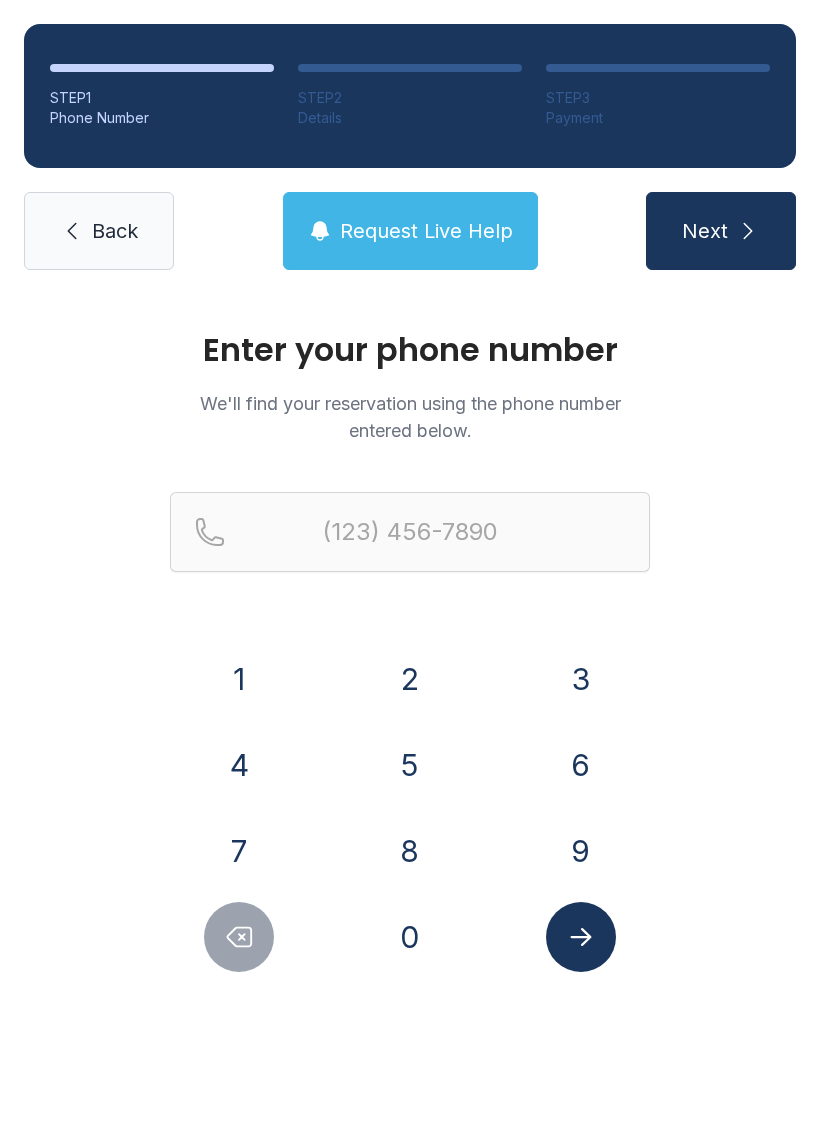 click on "9" at bounding box center (581, 851) 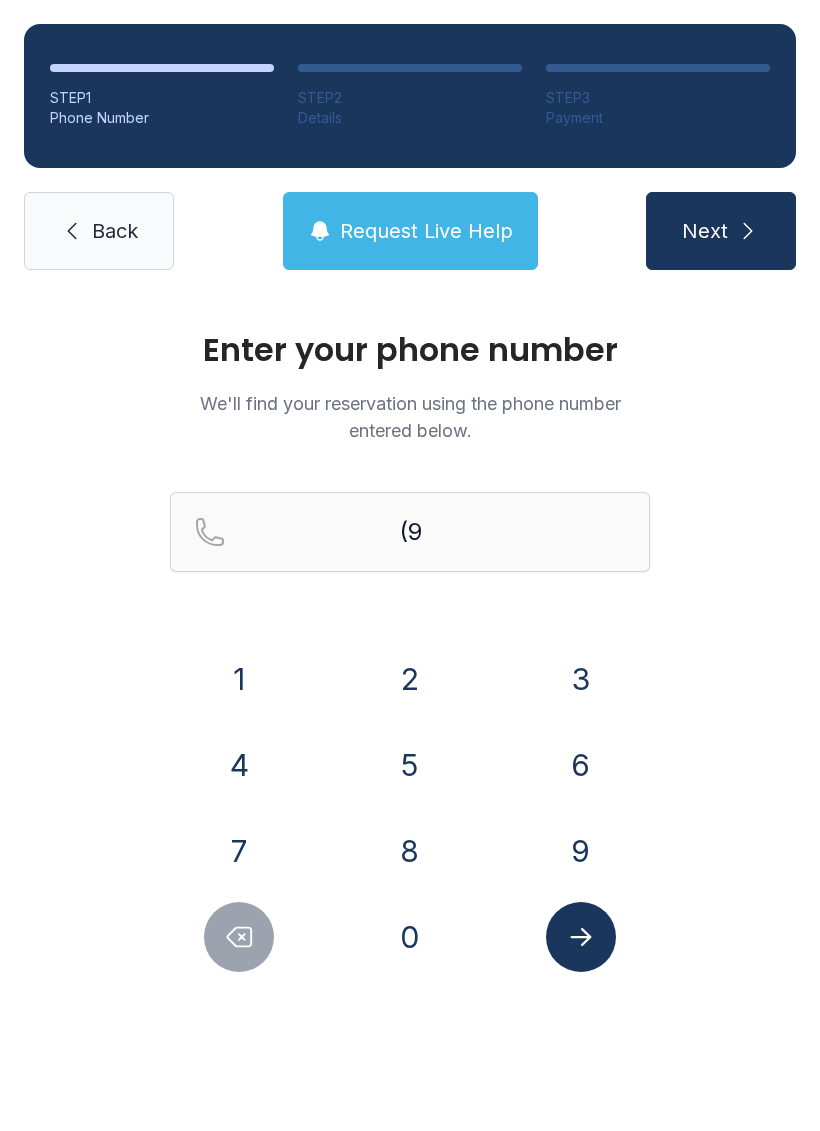 click on "0" at bounding box center [410, 937] 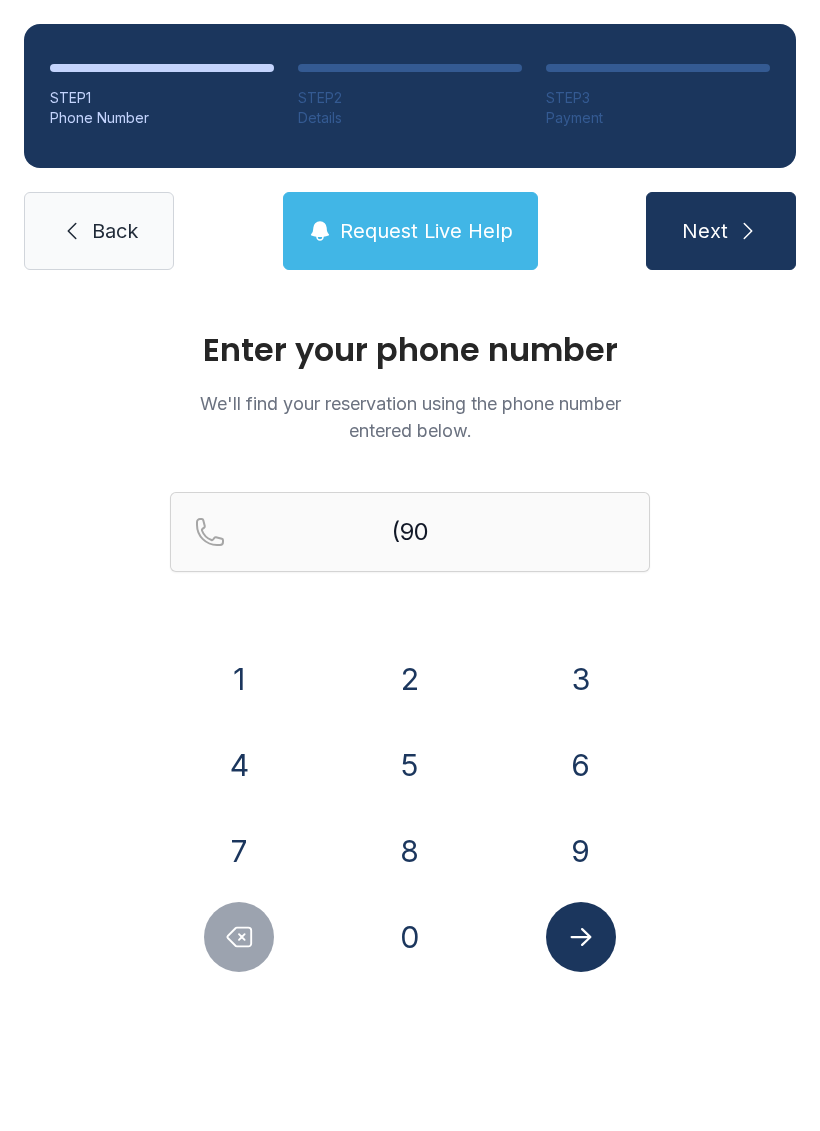 click on "4" at bounding box center [239, 765] 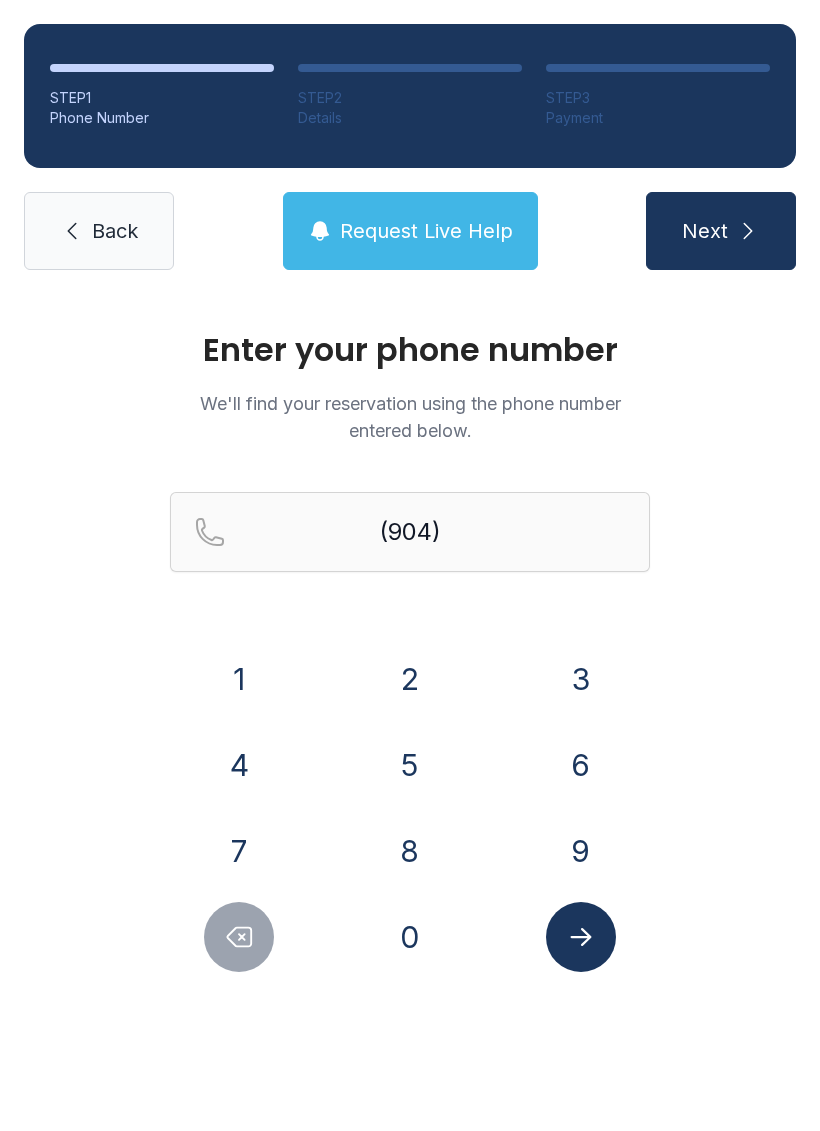 click on "7" at bounding box center [239, 851] 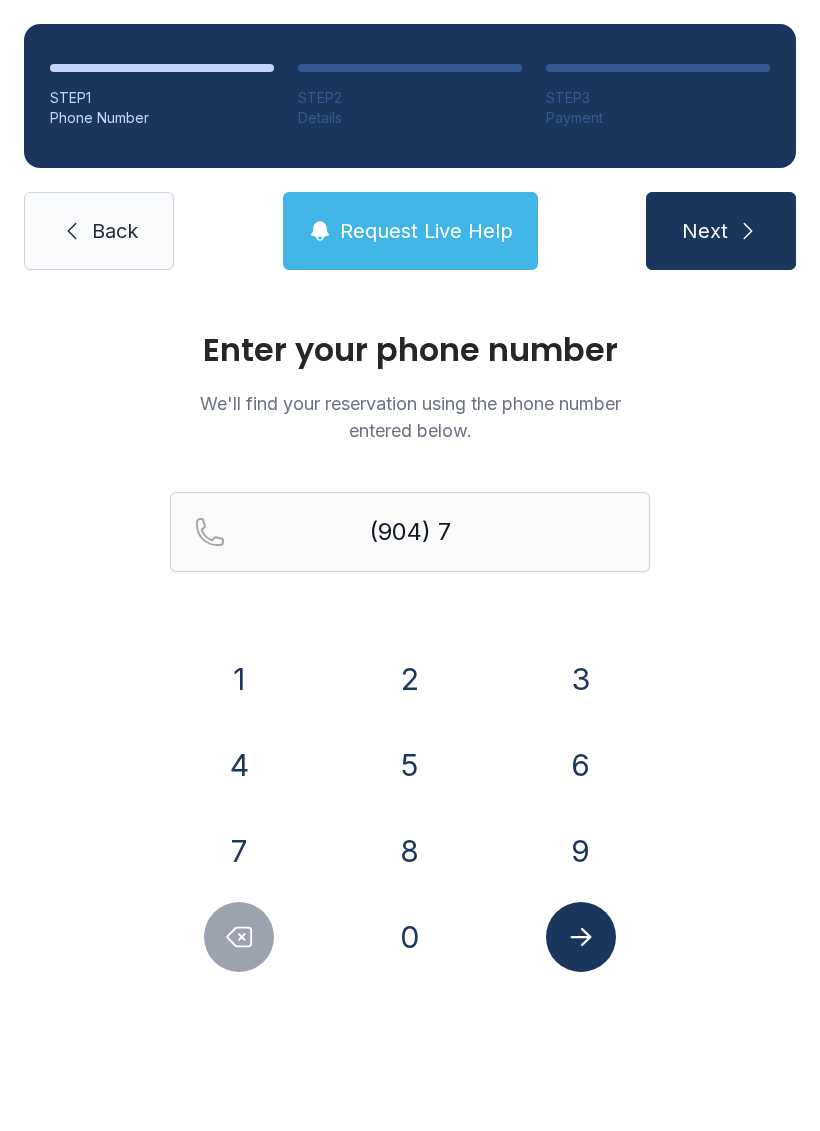 click on "2" at bounding box center [410, 679] 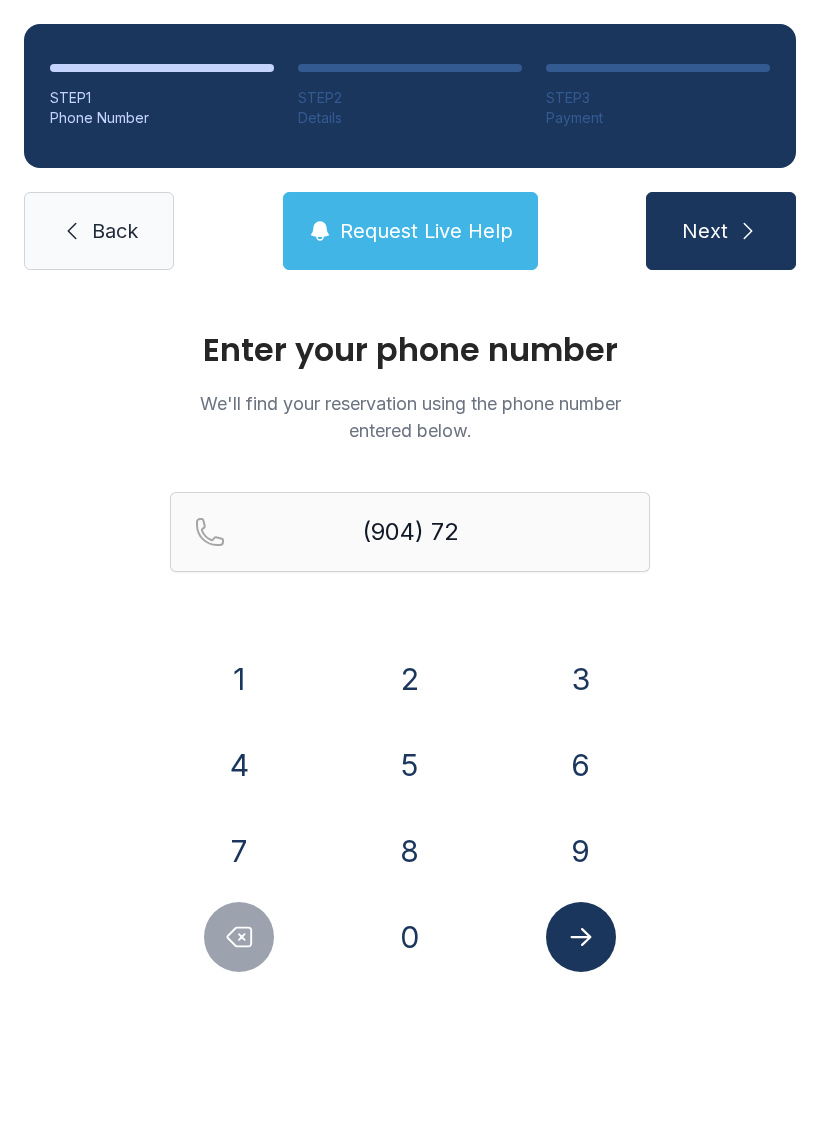click on "9" at bounding box center [581, 851] 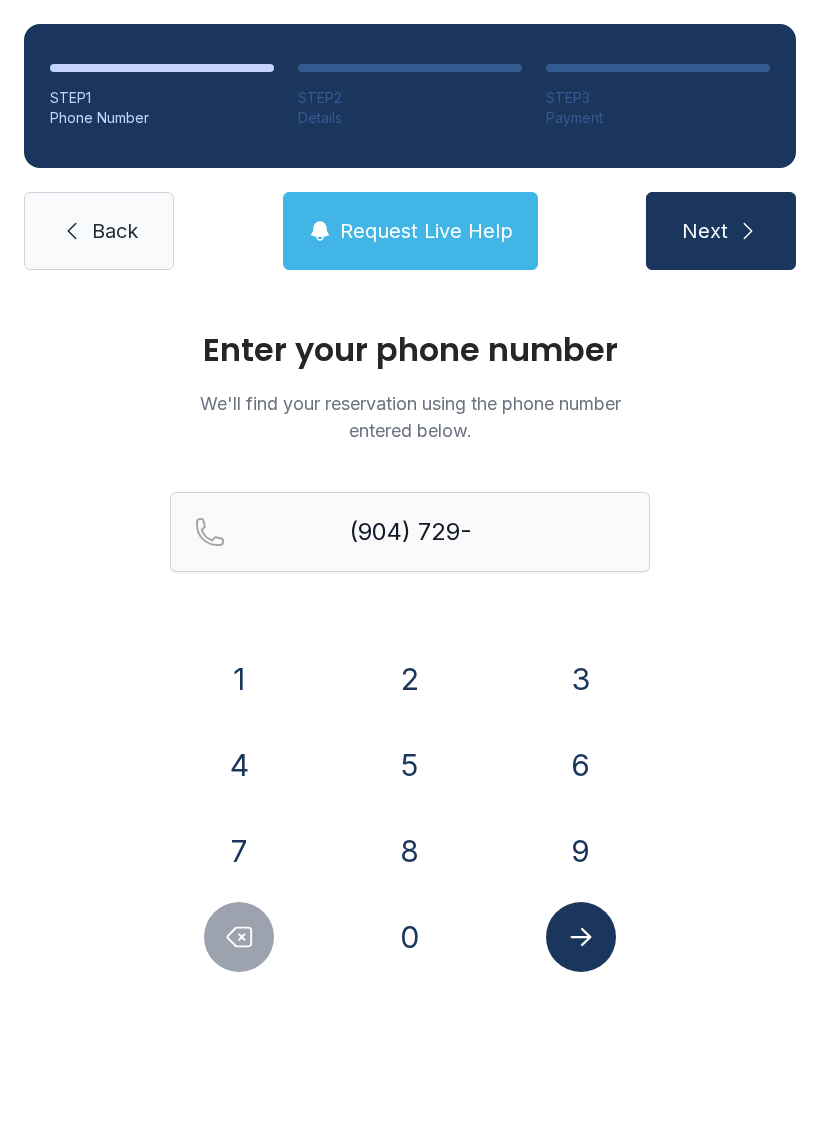 click on "8" at bounding box center (410, 851) 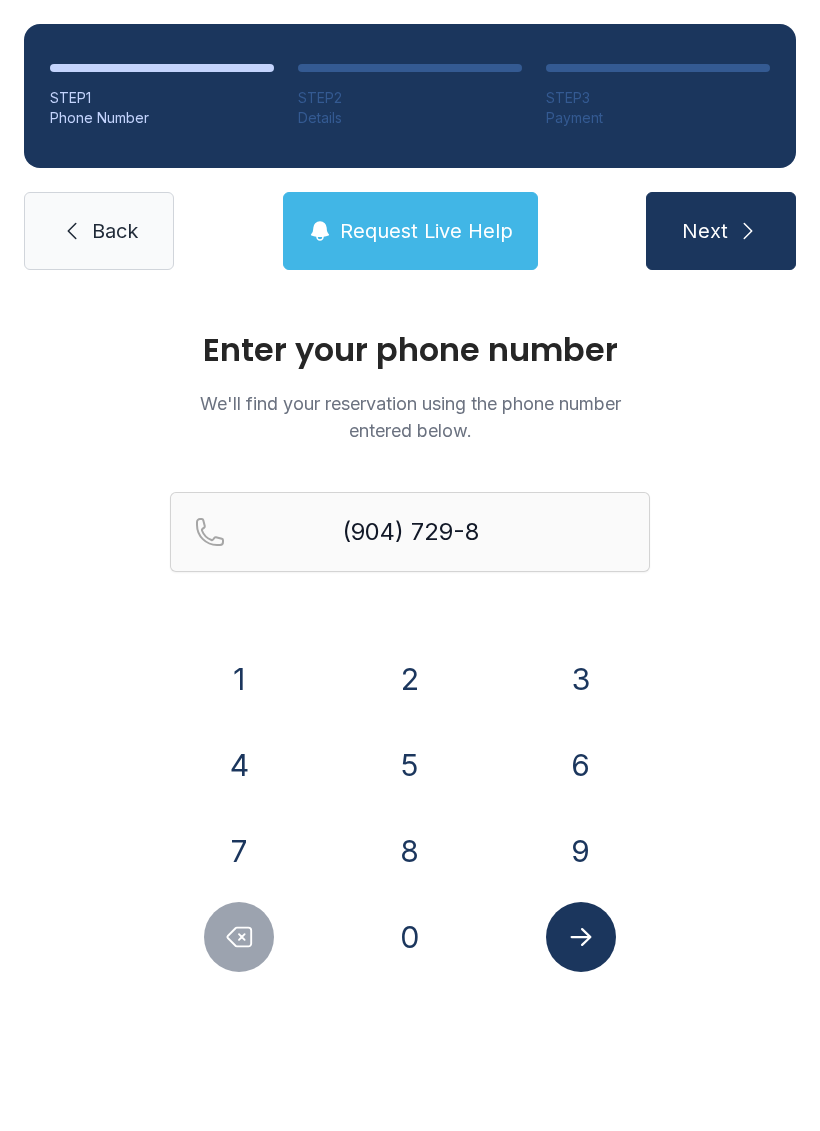 click on "0" at bounding box center [410, 937] 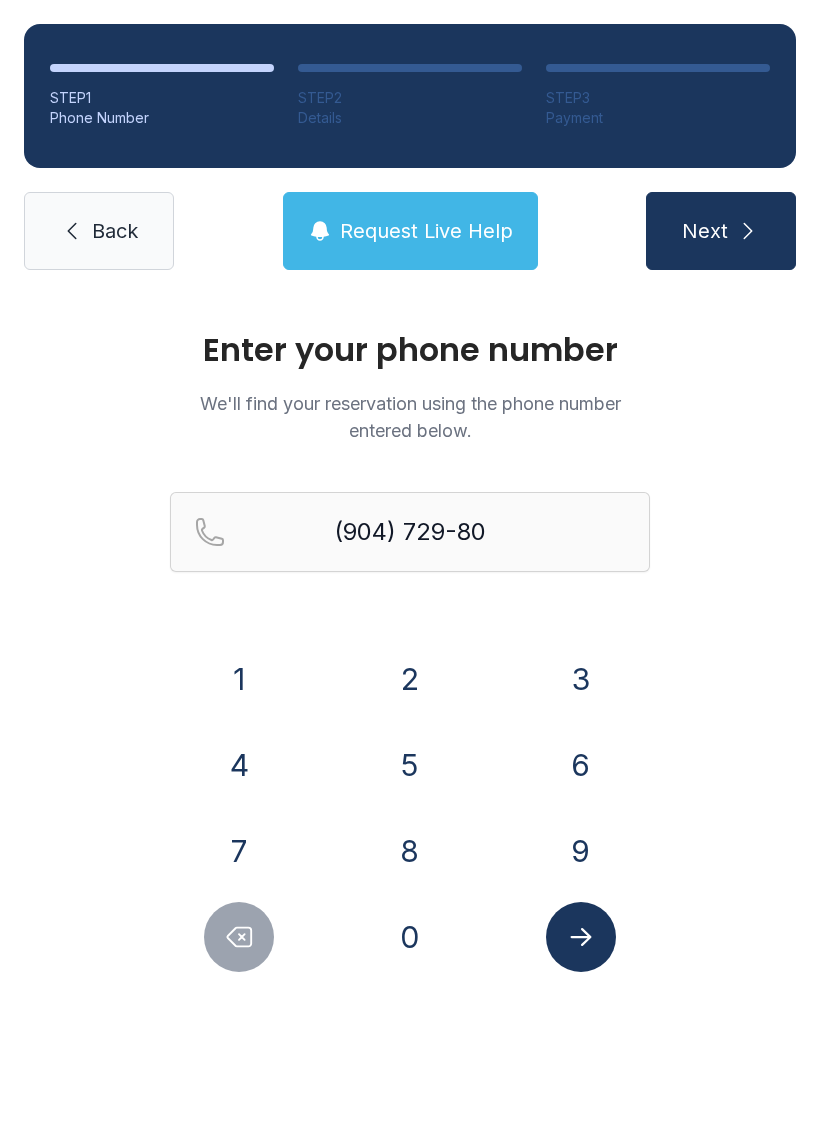 click on "3" at bounding box center (581, 679) 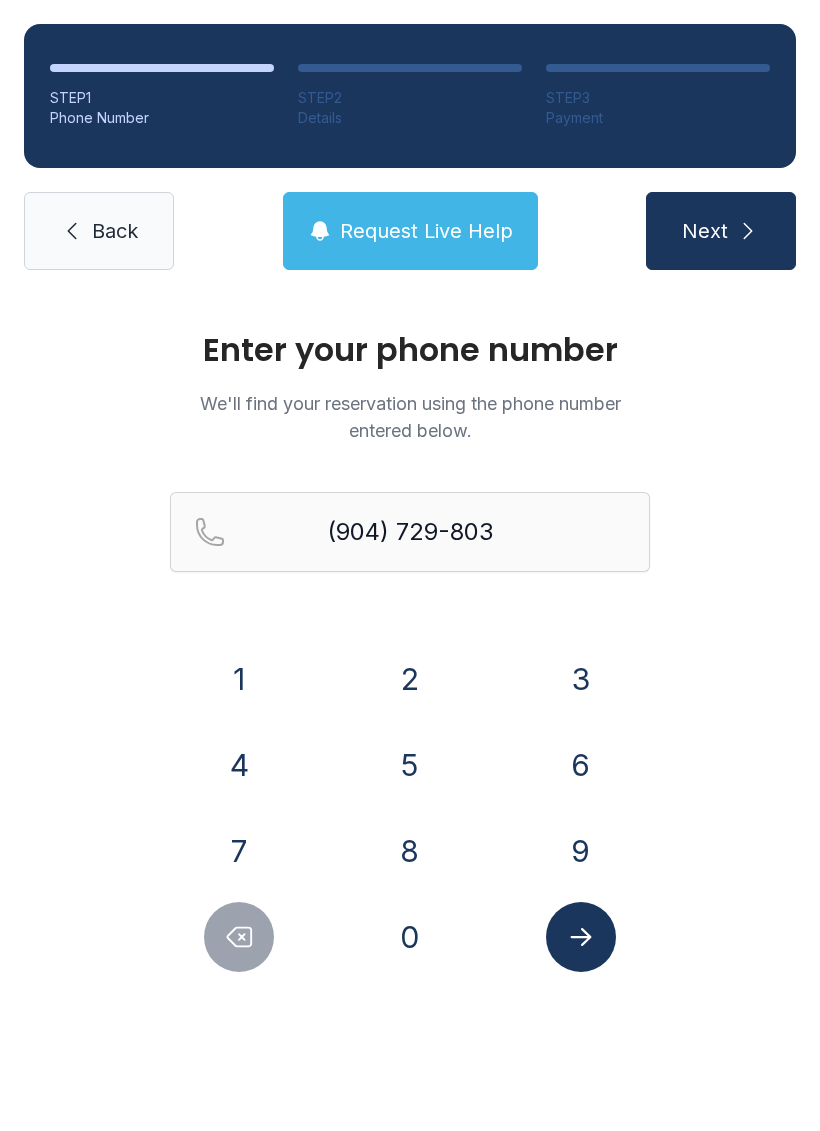 click on "2" at bounding box center (410, 679) 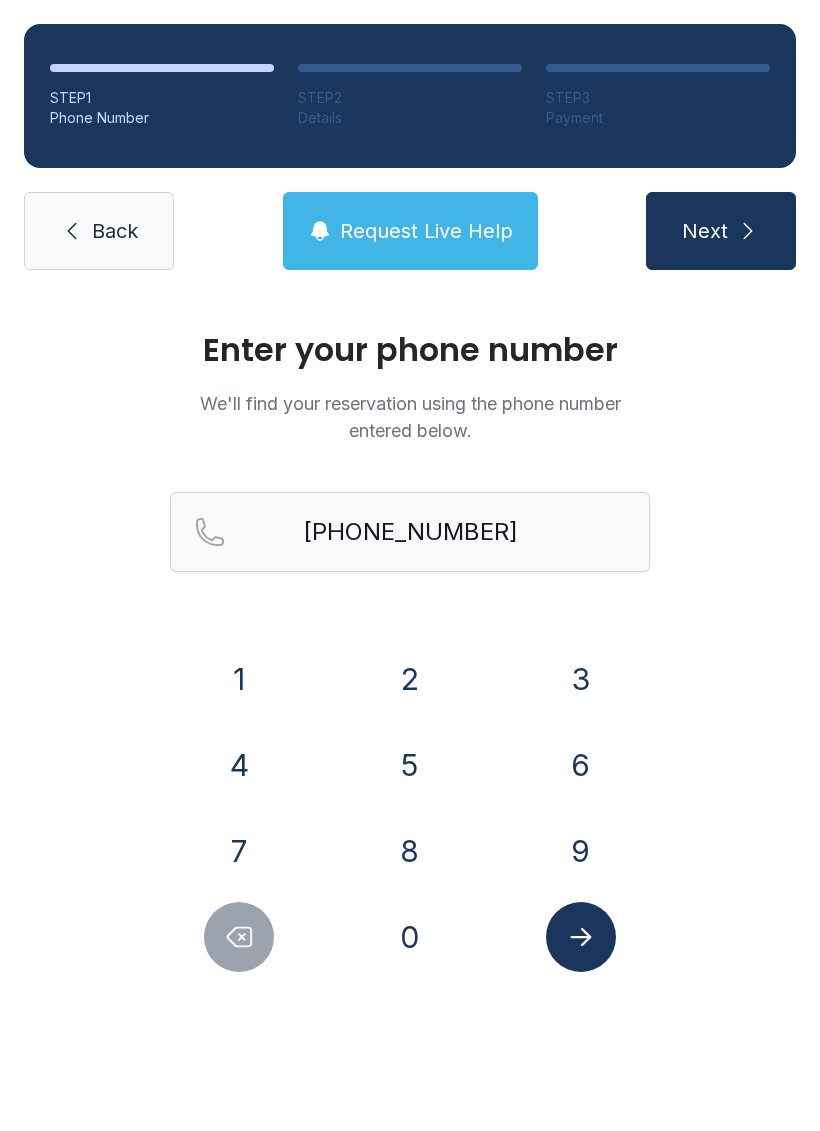 click 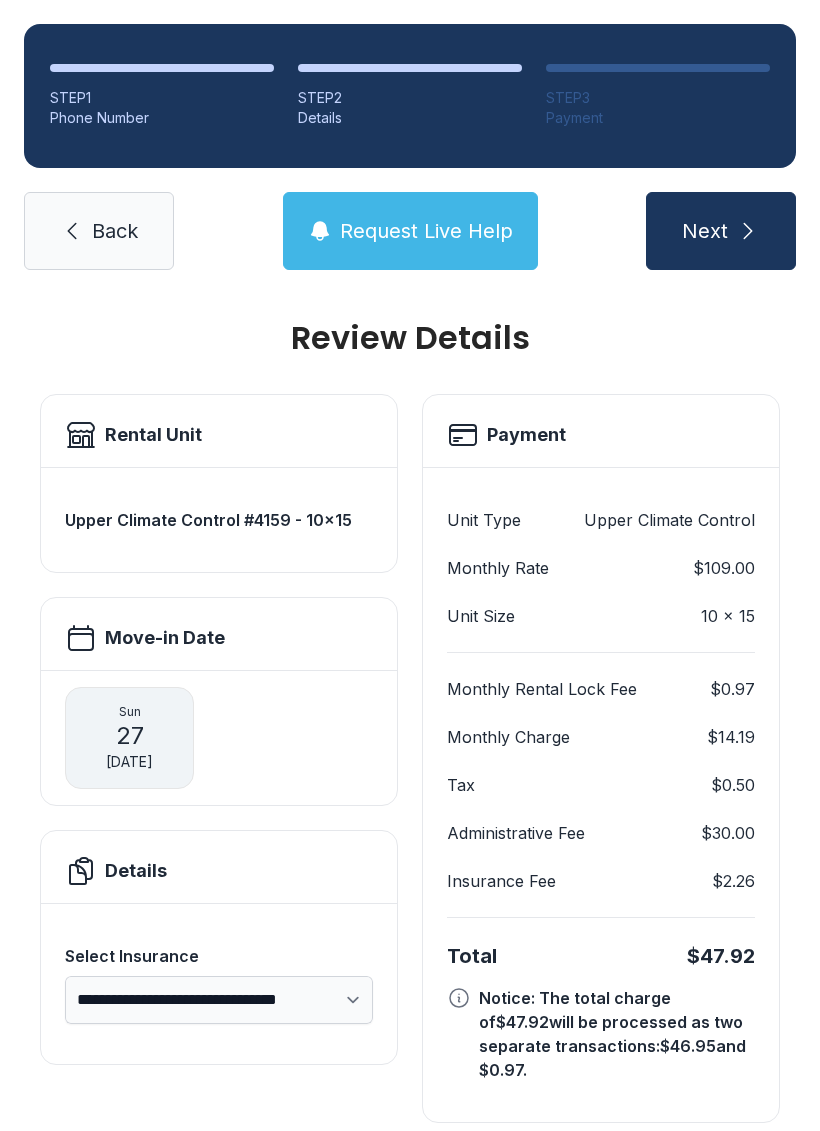 scroll, scrollTop: 11, scrollLeft: 0, axis: vertical 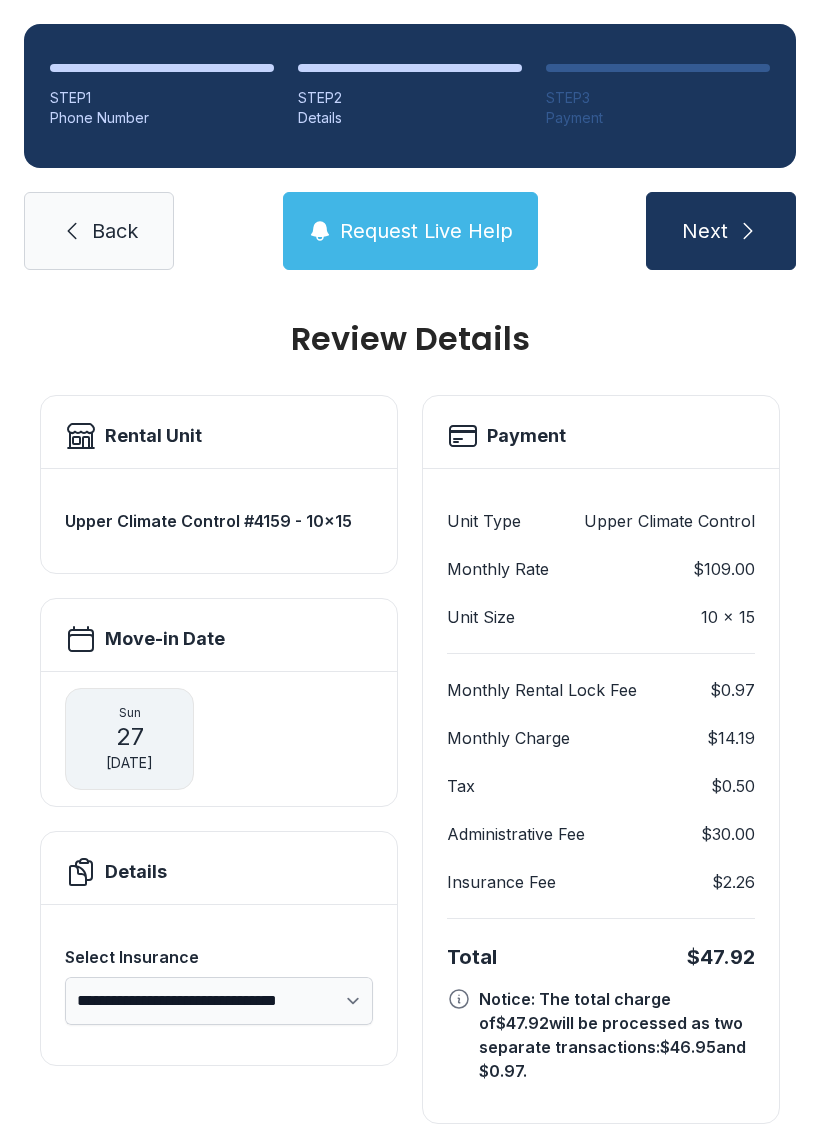 click on "Request Live Help" at bounding box center (426, 231) 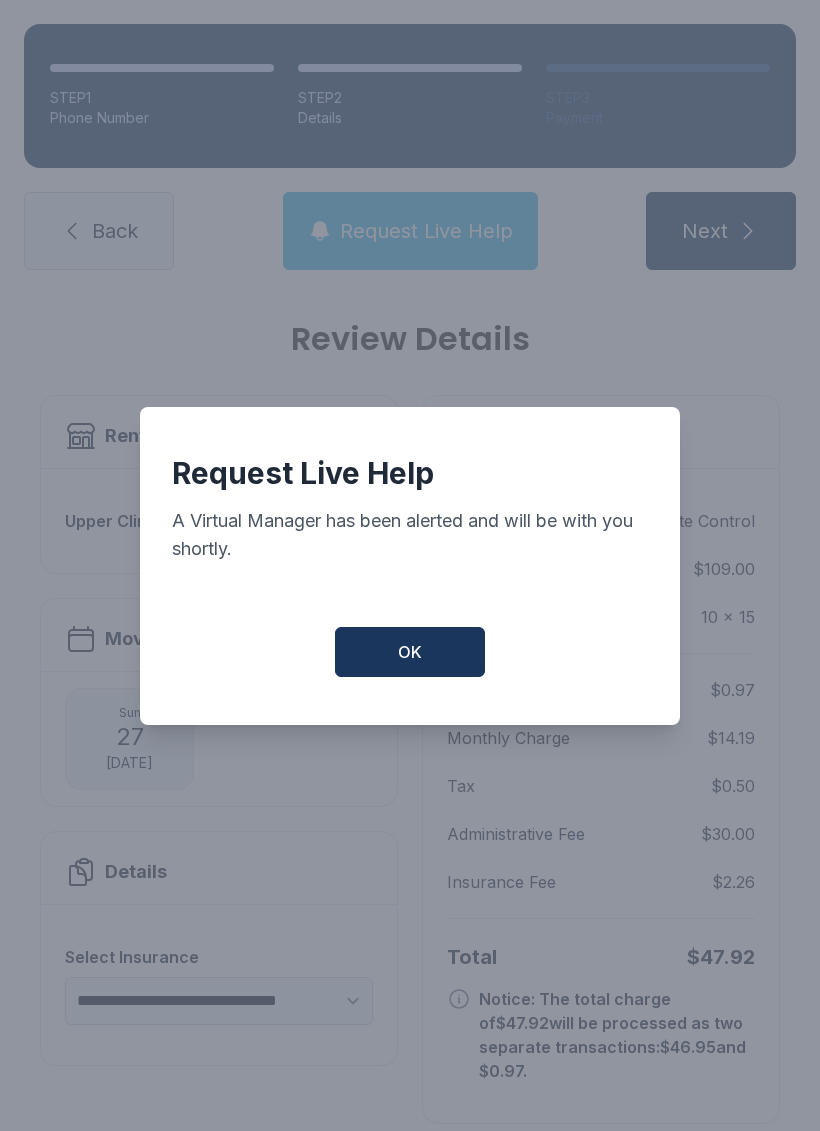 click on "OK" at bounding box center [410, 652] 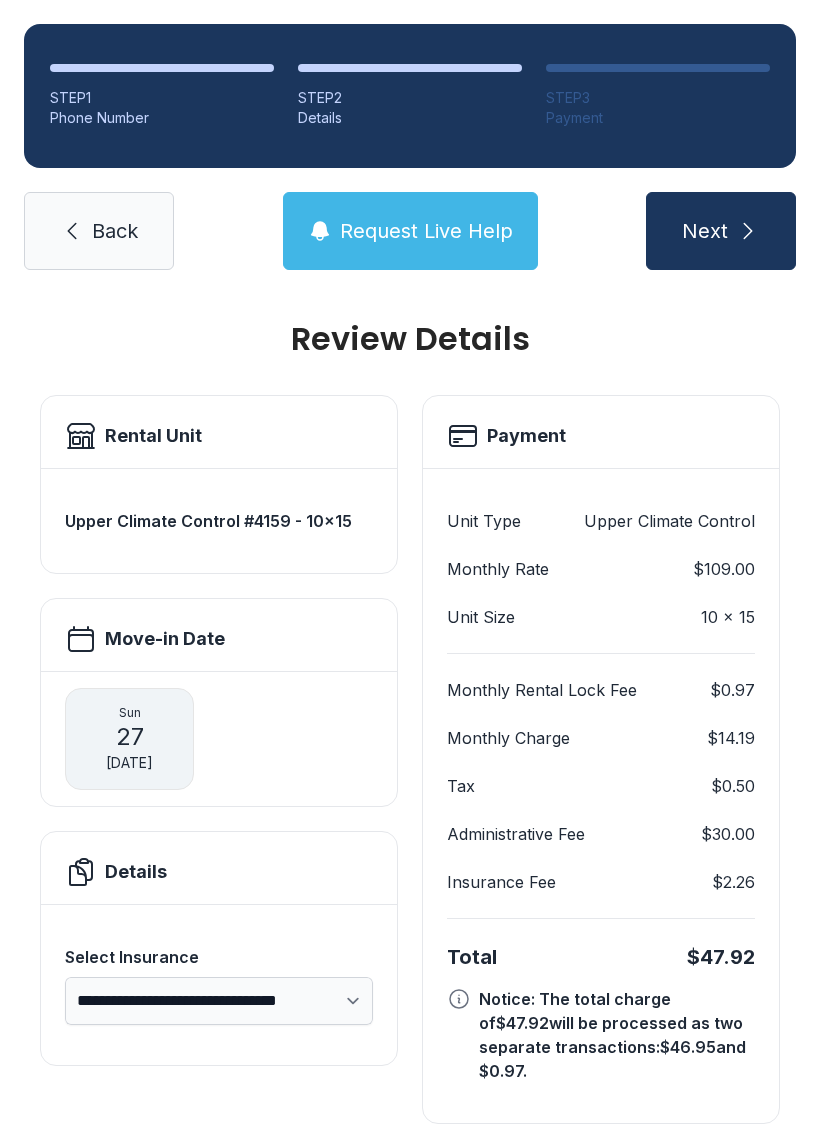 click on "Back" at bounding box center [99, 231] 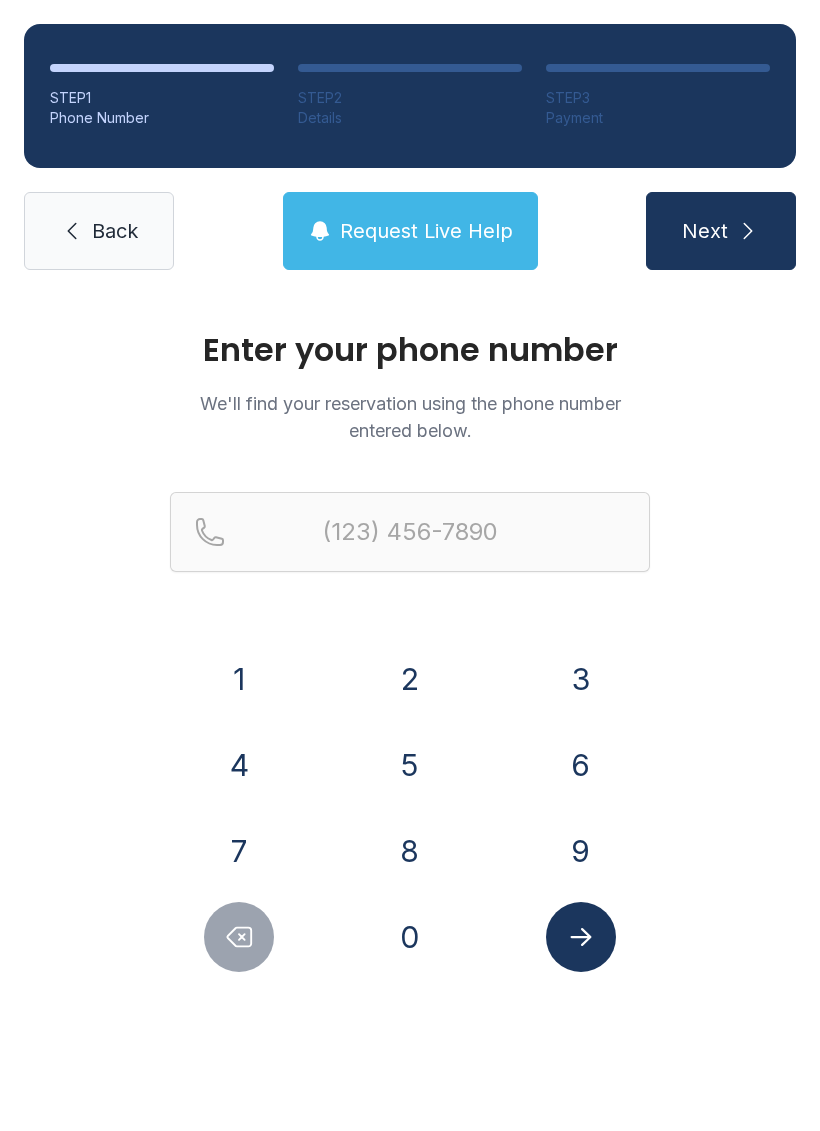 click on "Back" at bounding box center [99, 231] 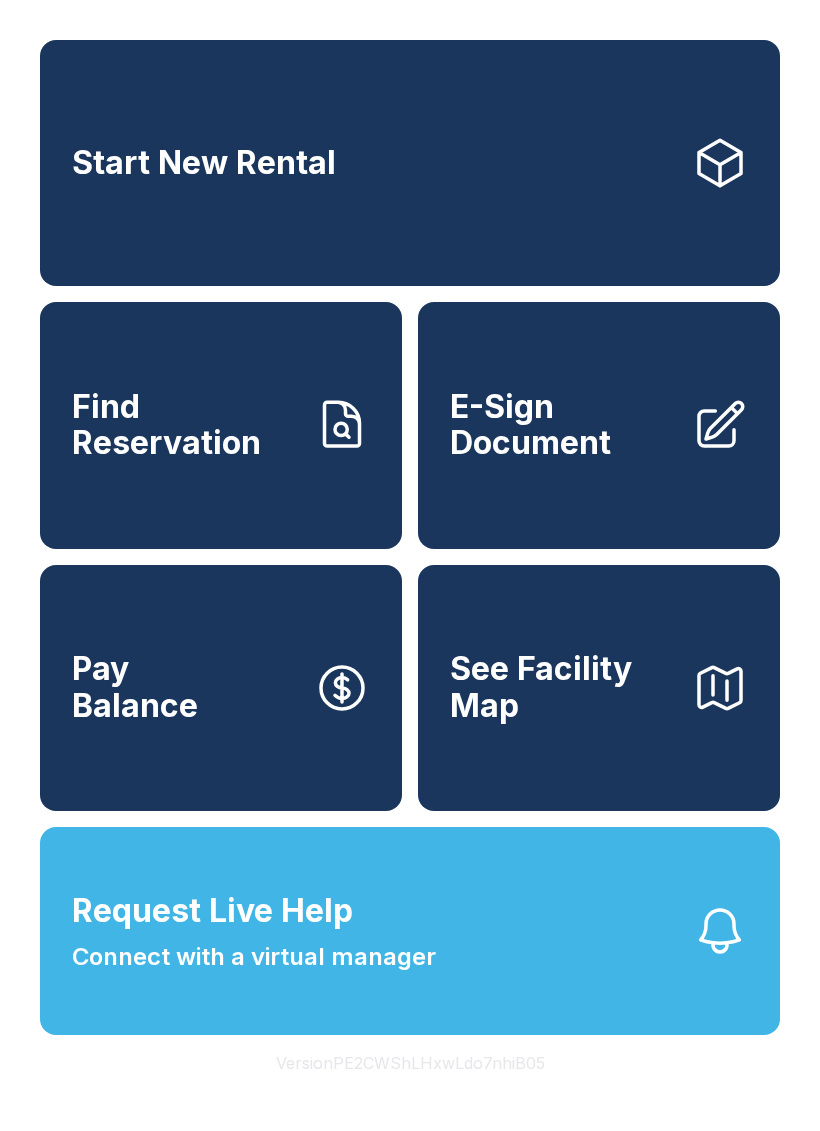 click on "See Facility Map" at bounding box center [563, 687] 